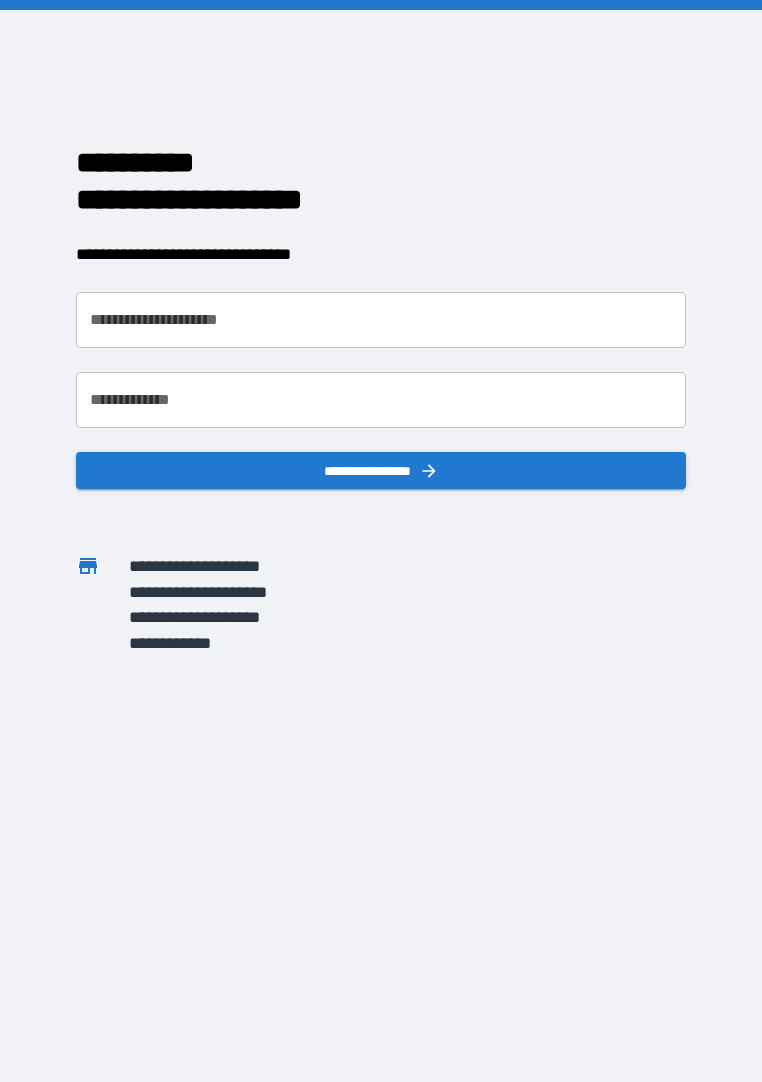 scroll, scrollTop: 0, scrollLeft: 0, axis: both 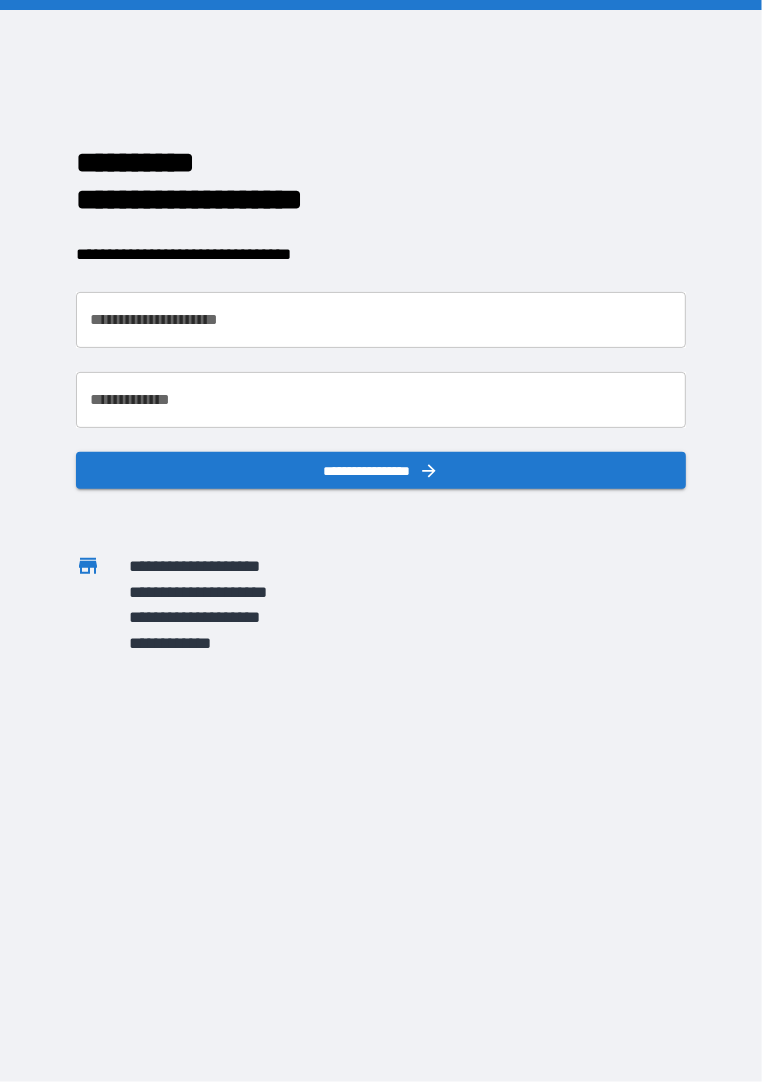 click on "**********" at bounding box center (381, 320) 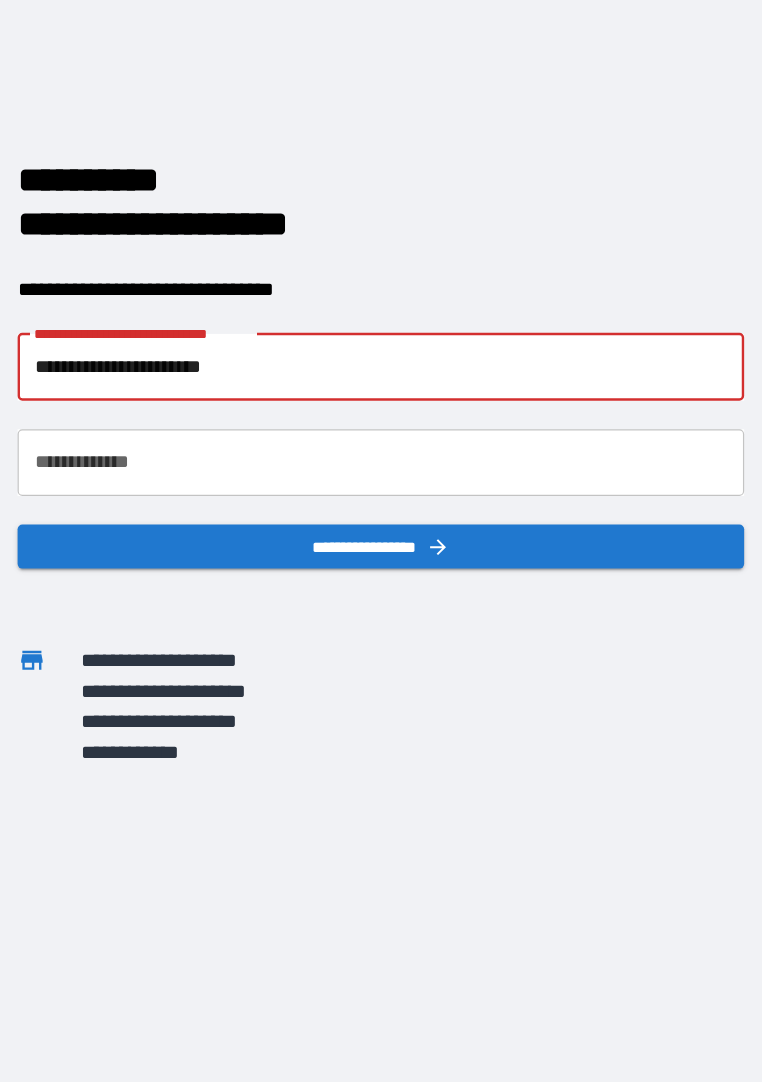 type on "**********" 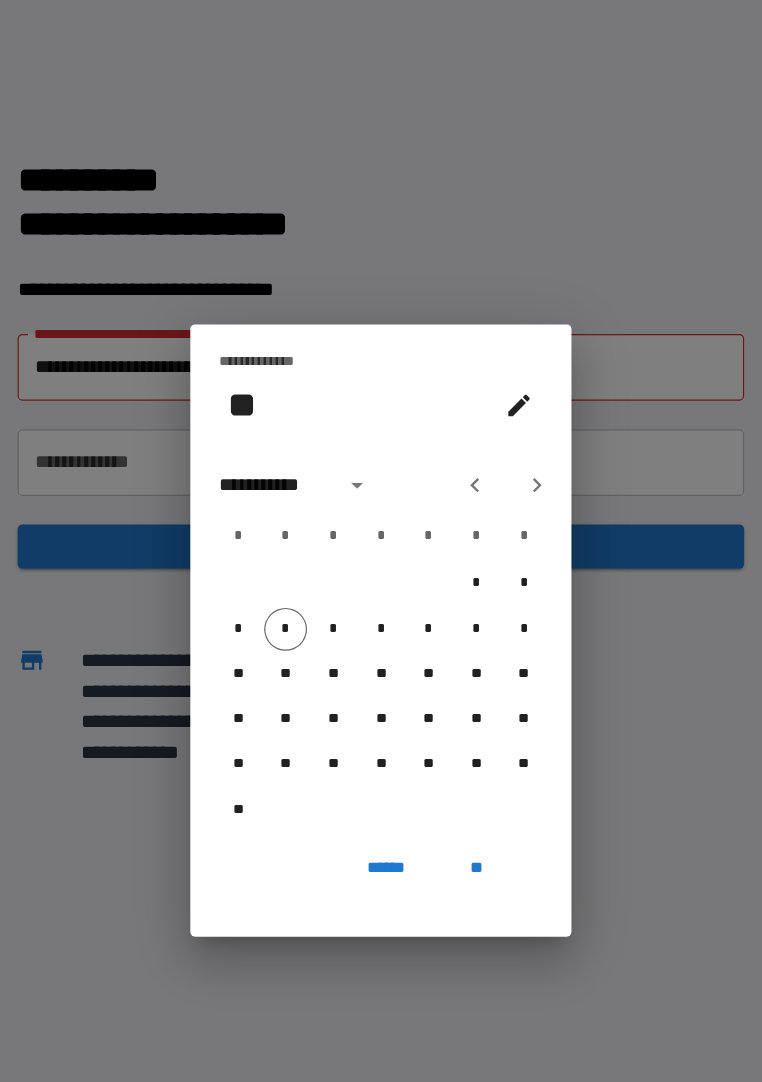 click 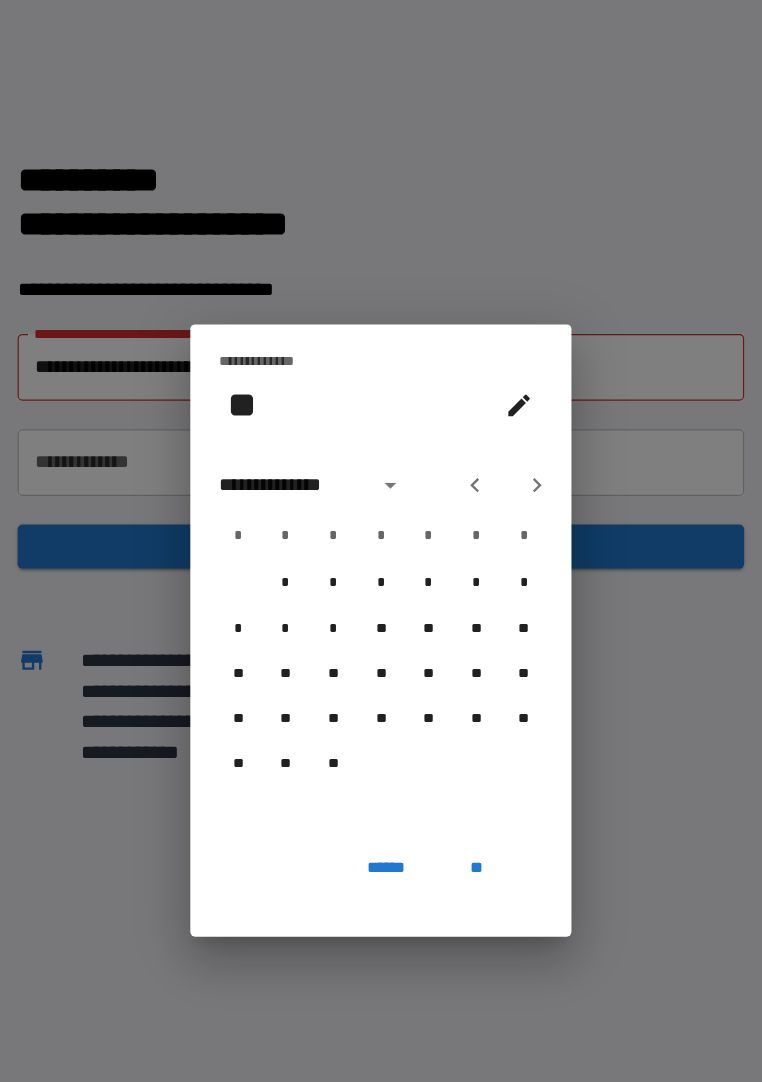 click at bounding box center (486, 419) 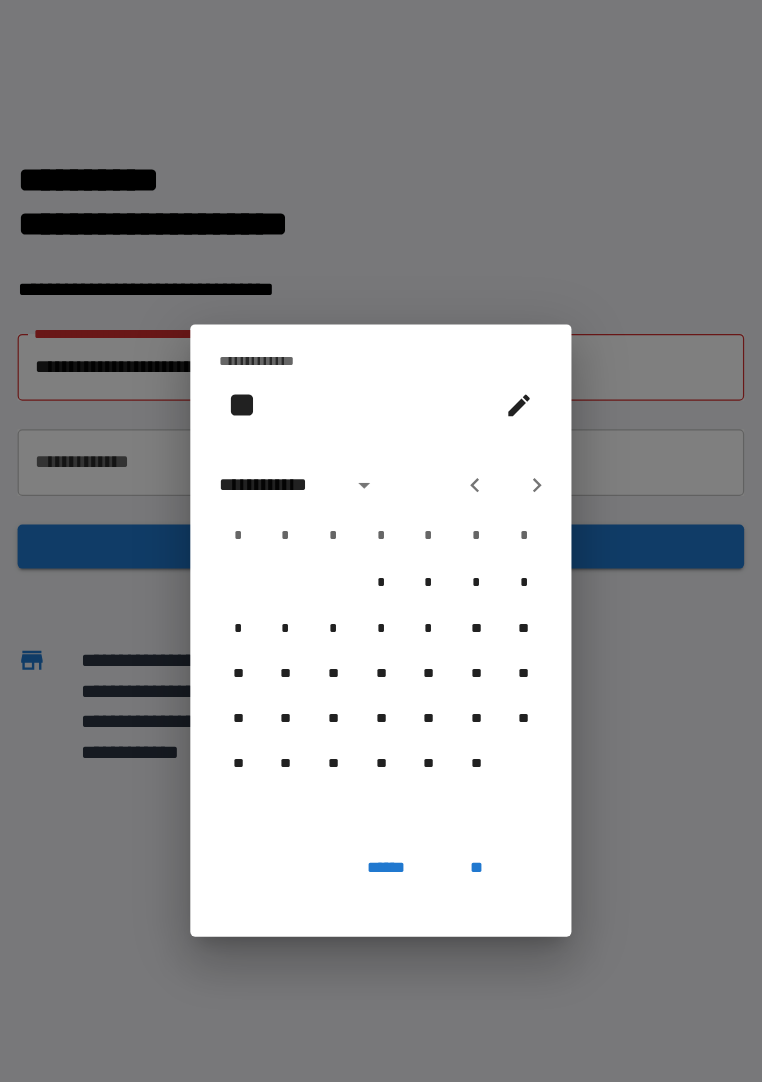 click 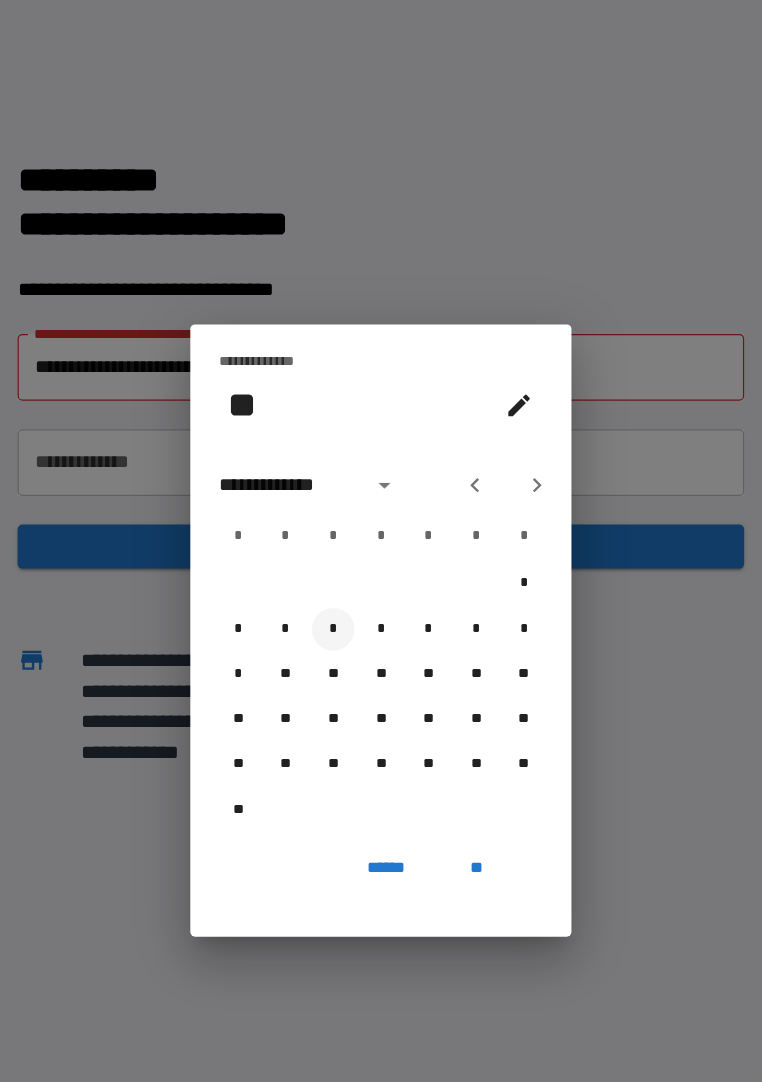 click on "*" at bounding box center [341, 540] 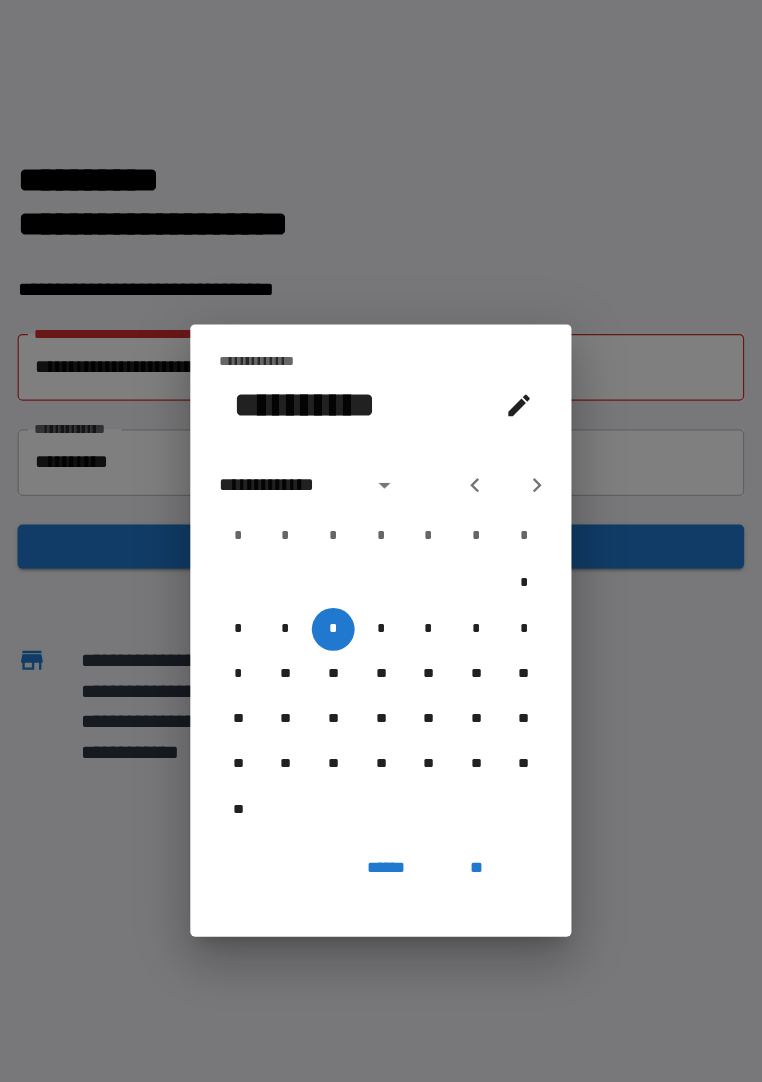 click 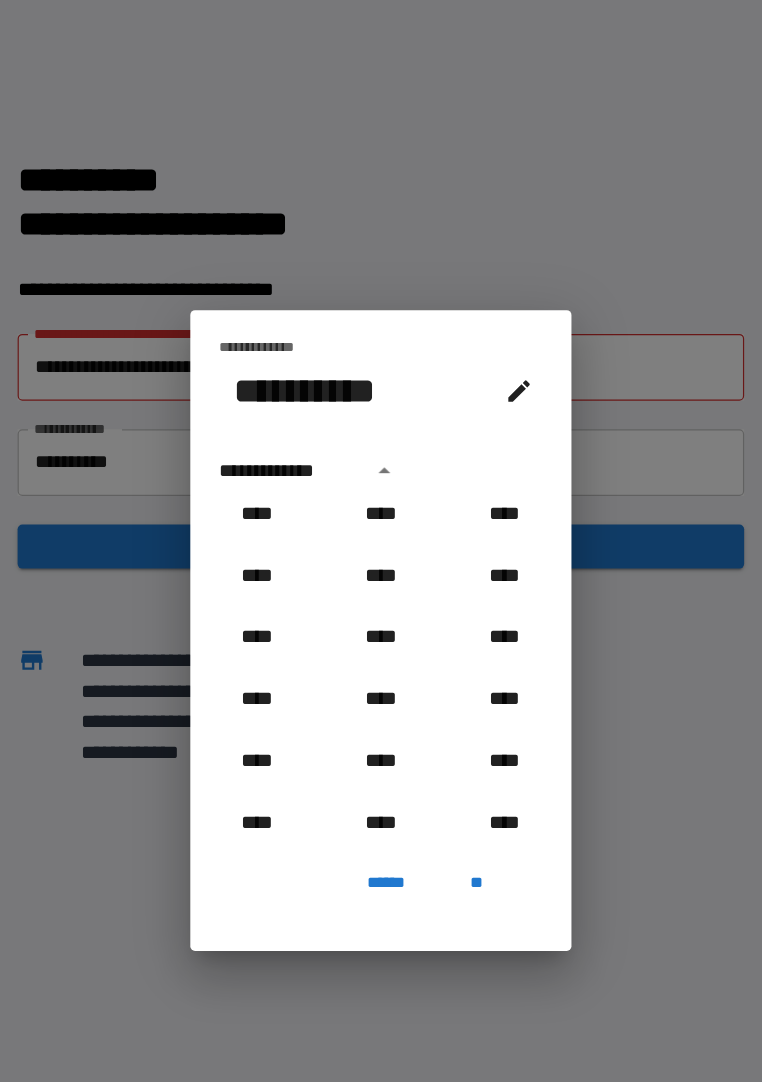 scroll, scrollTop: 899, scrollLeft: 0, axis: vertical 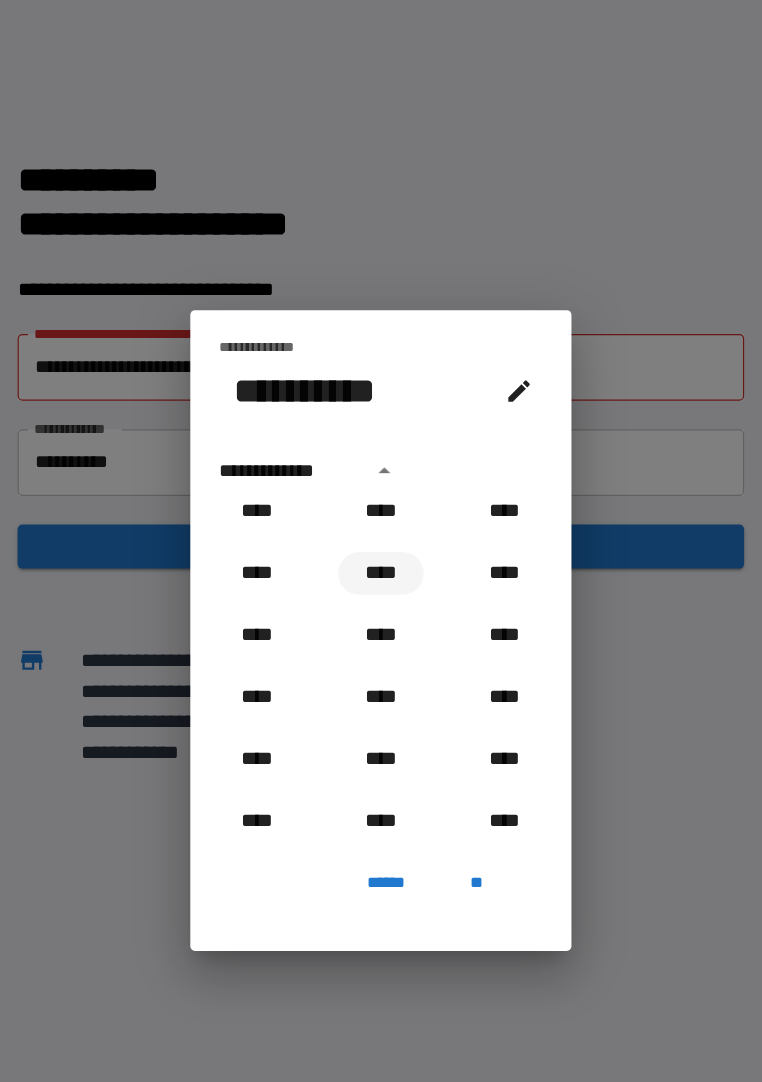 click on "****" at bounding box center [381, 493] 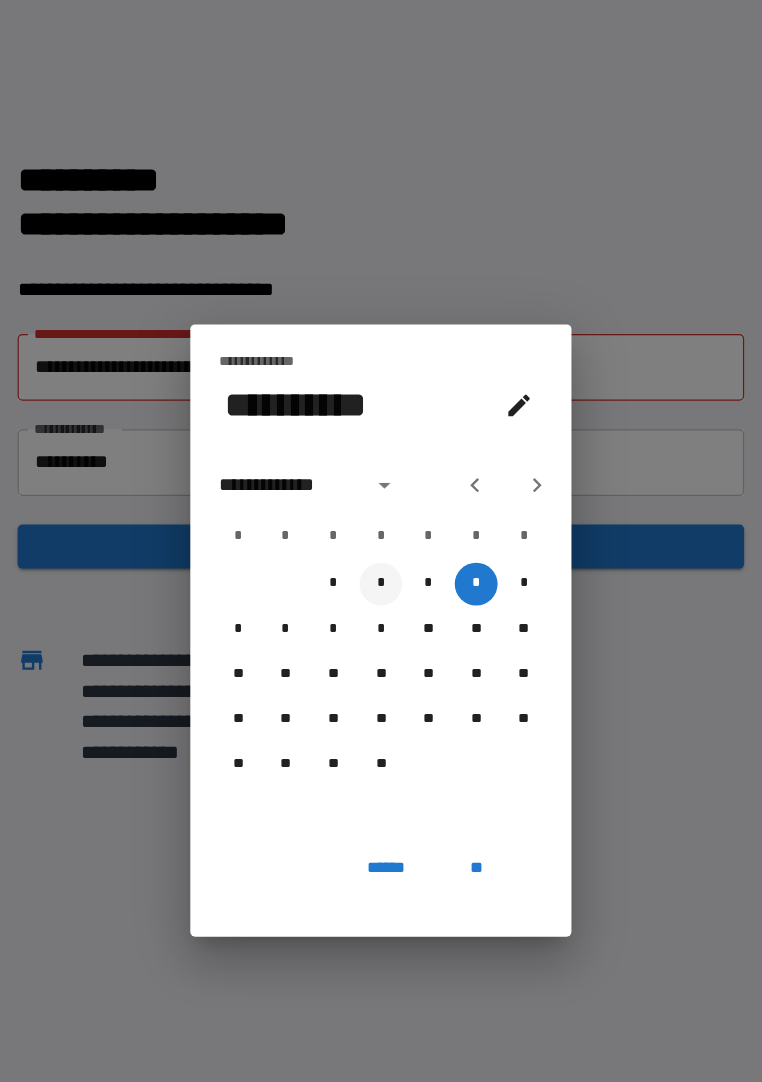 click on "*" at bounding box center (381, 502) 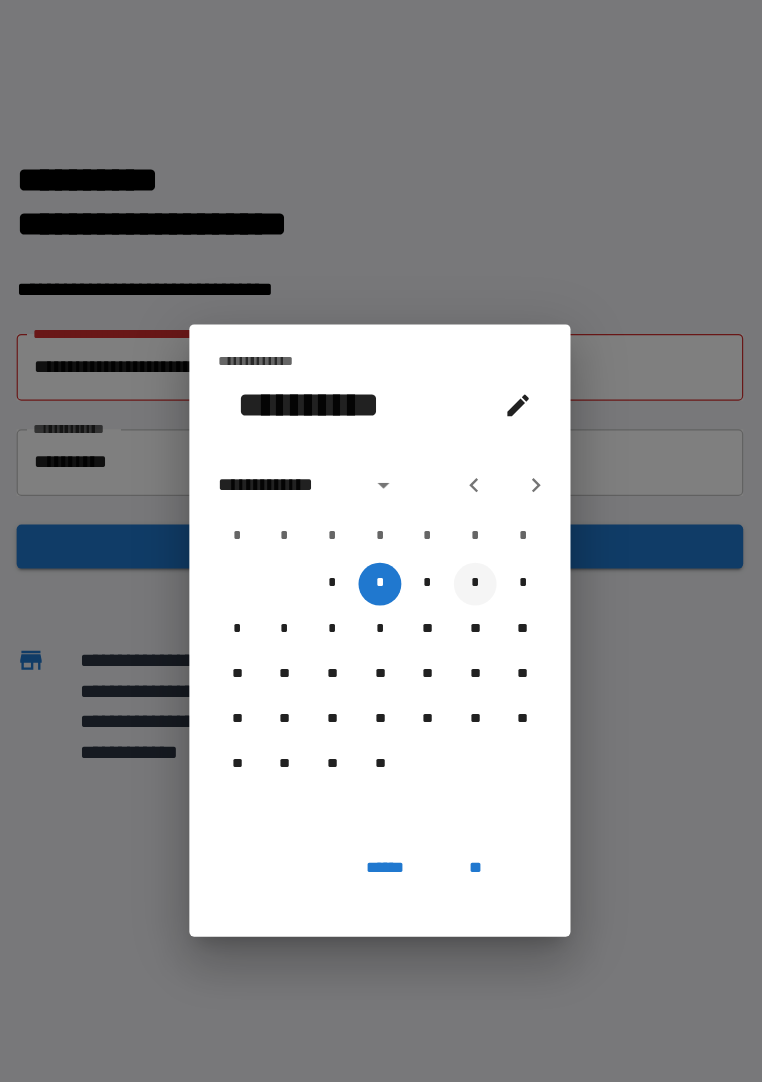 click on "*" at bounding box center [461, 502] 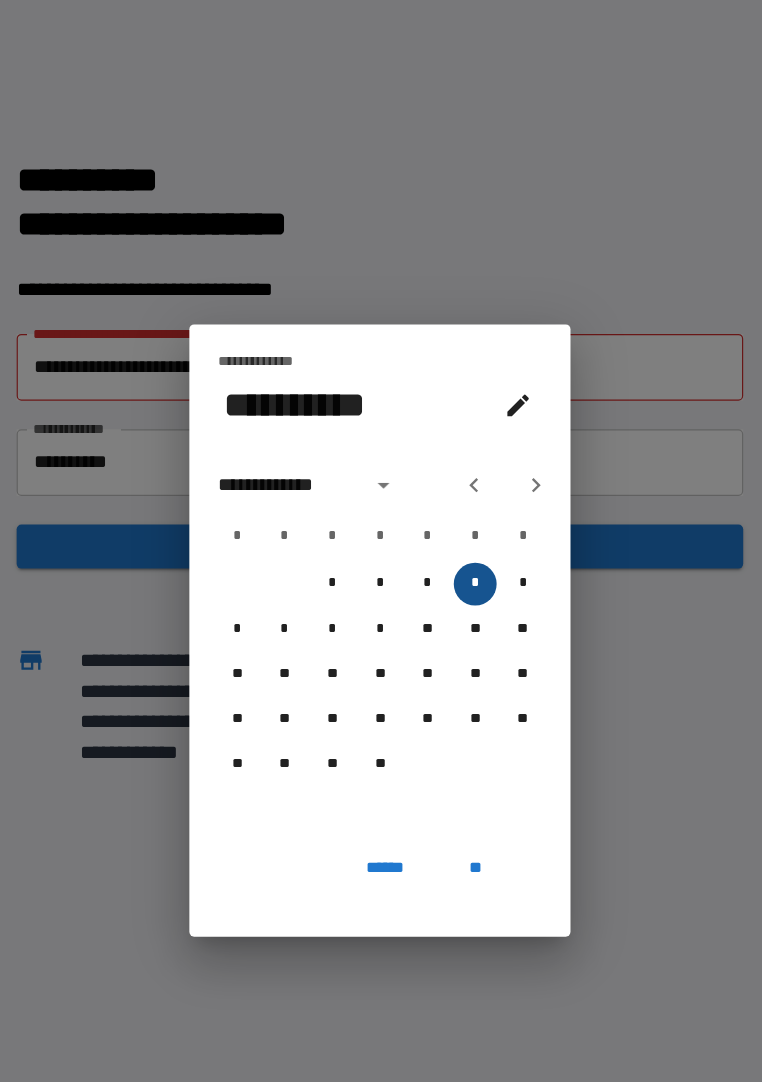 click on "*" at bounding box center (461, 502) 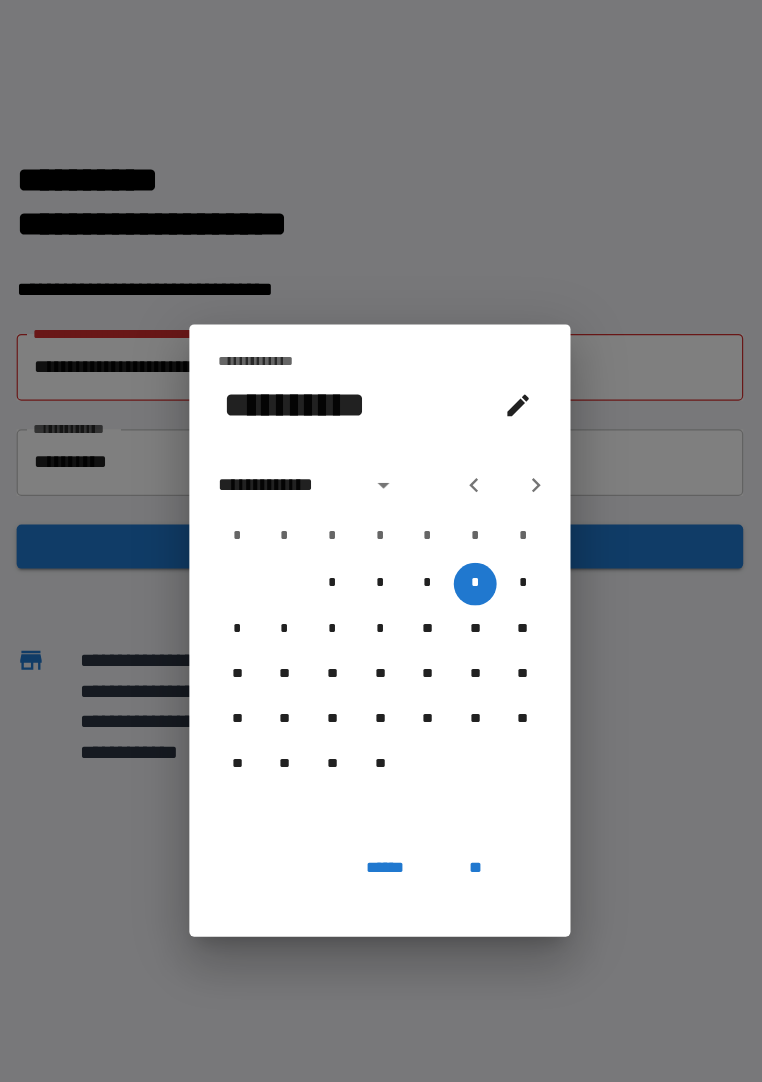 click on "**" at bounding box center (461, 740) 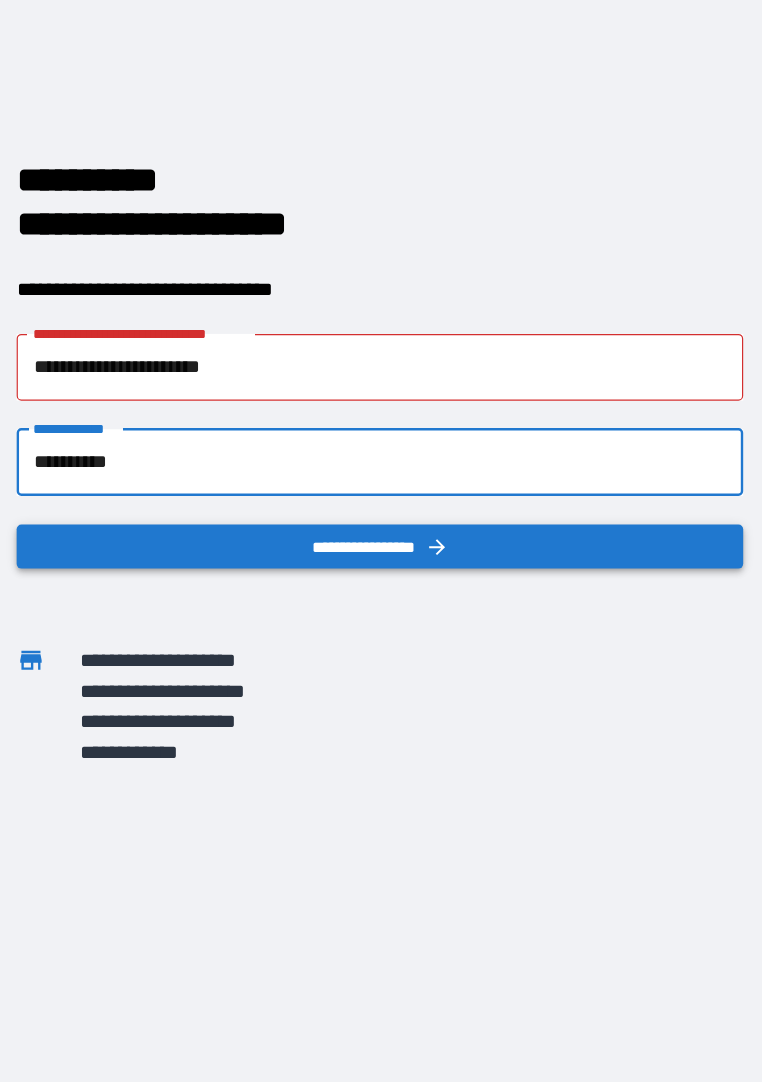click on "**********" at bounding box center (381, 471) 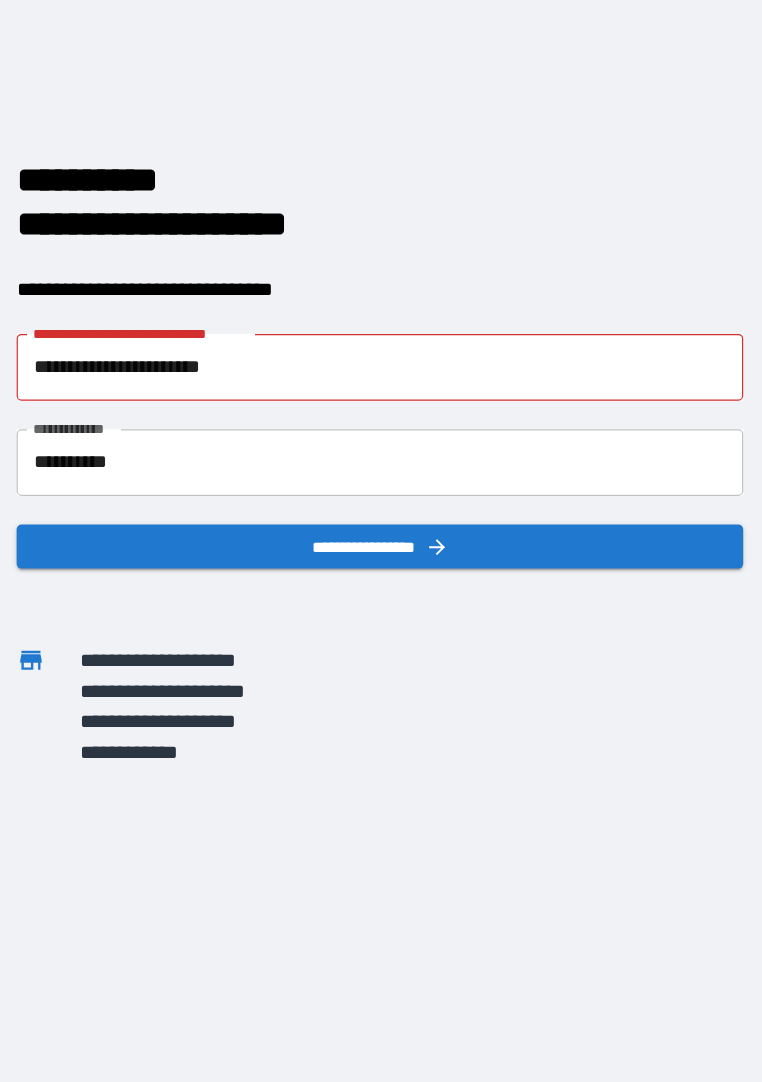 click on "**********" at bounding box center (381, 320) 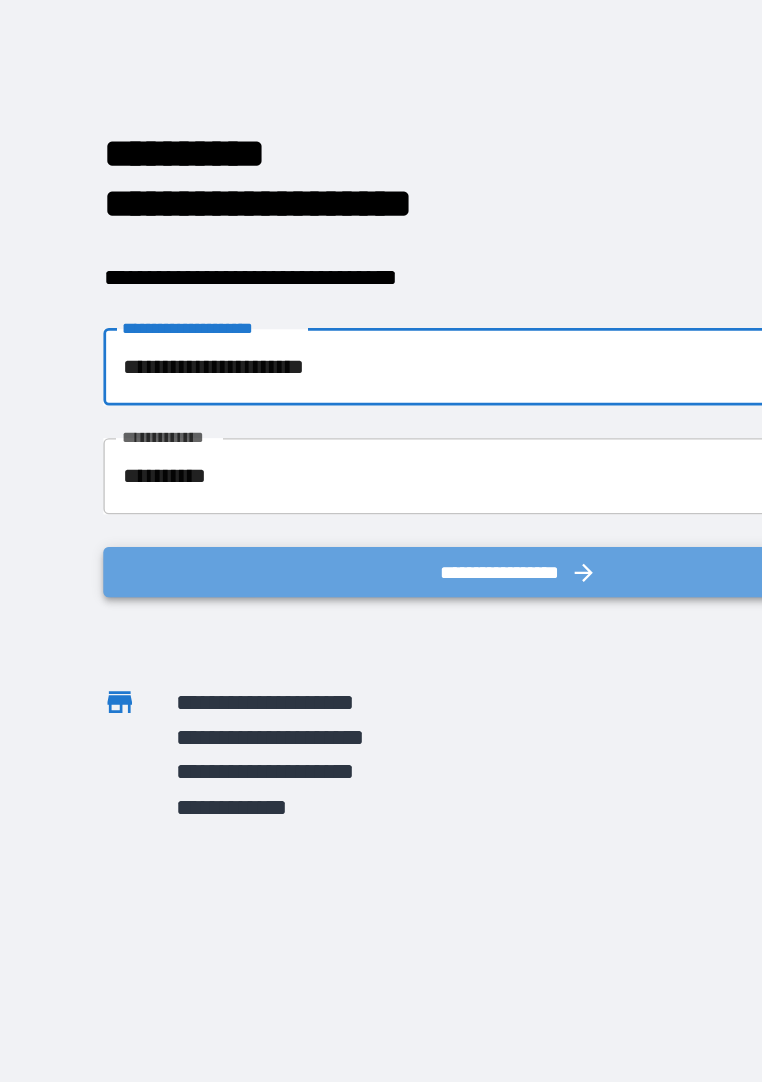 click on "**********" at bounding box center (381, 471) 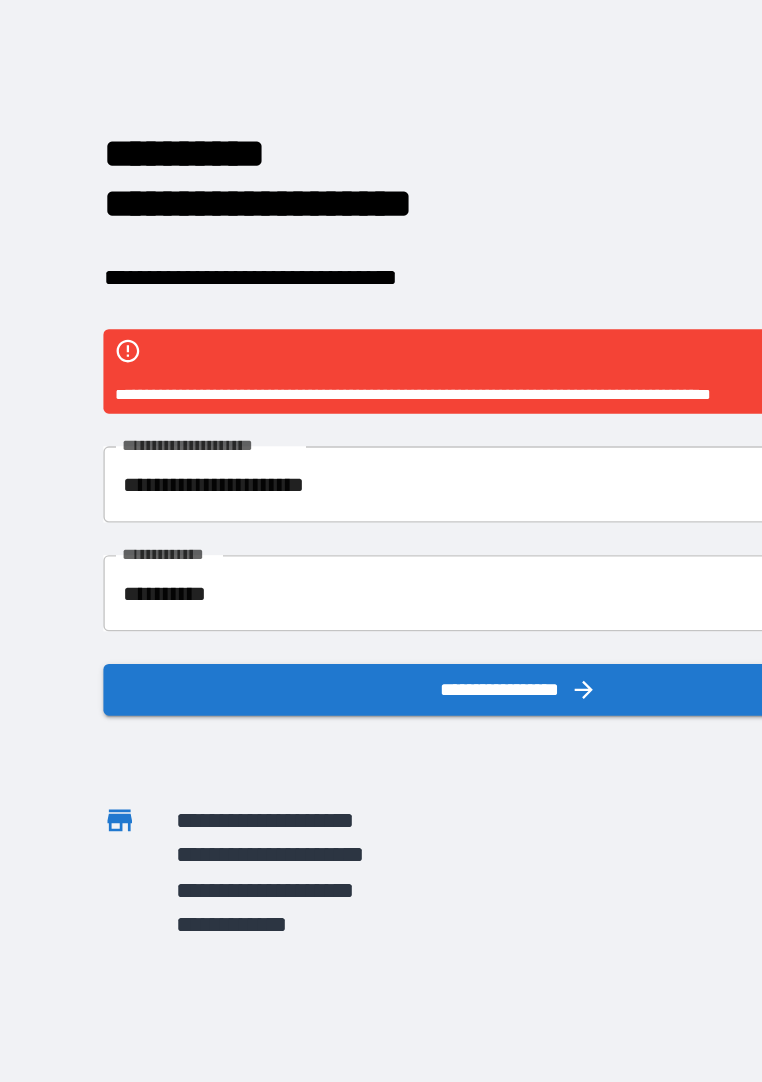 click on "**********" at bounding box center (381, 406) 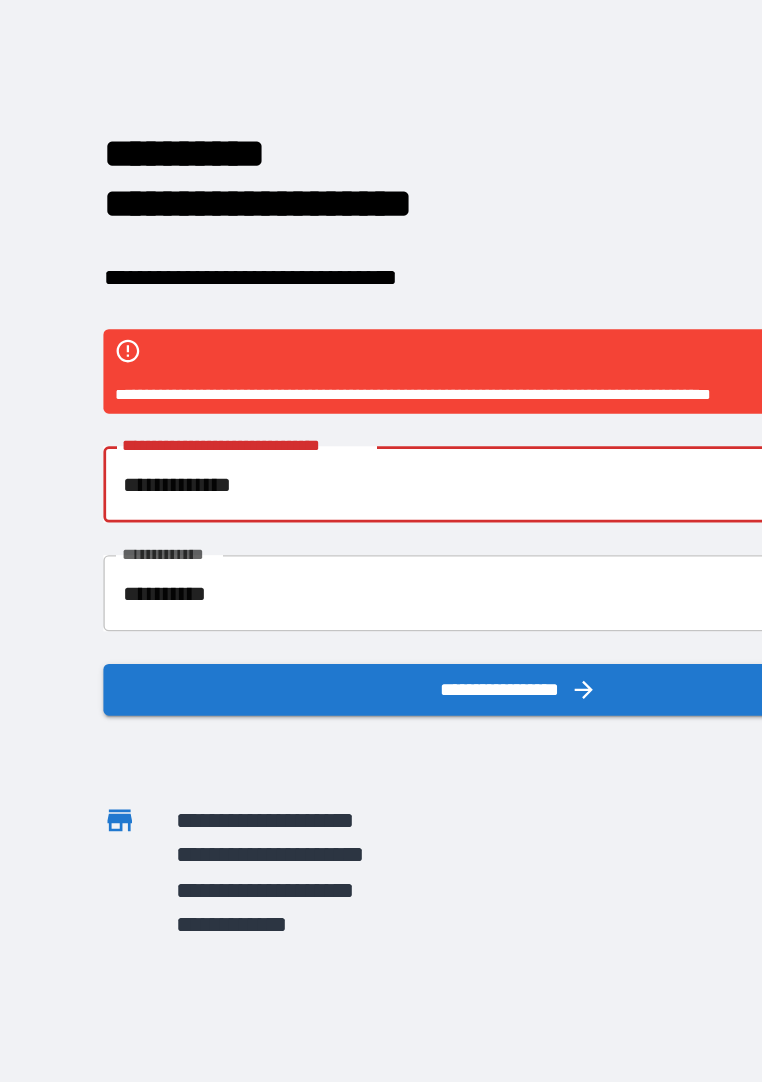 type on "**********" 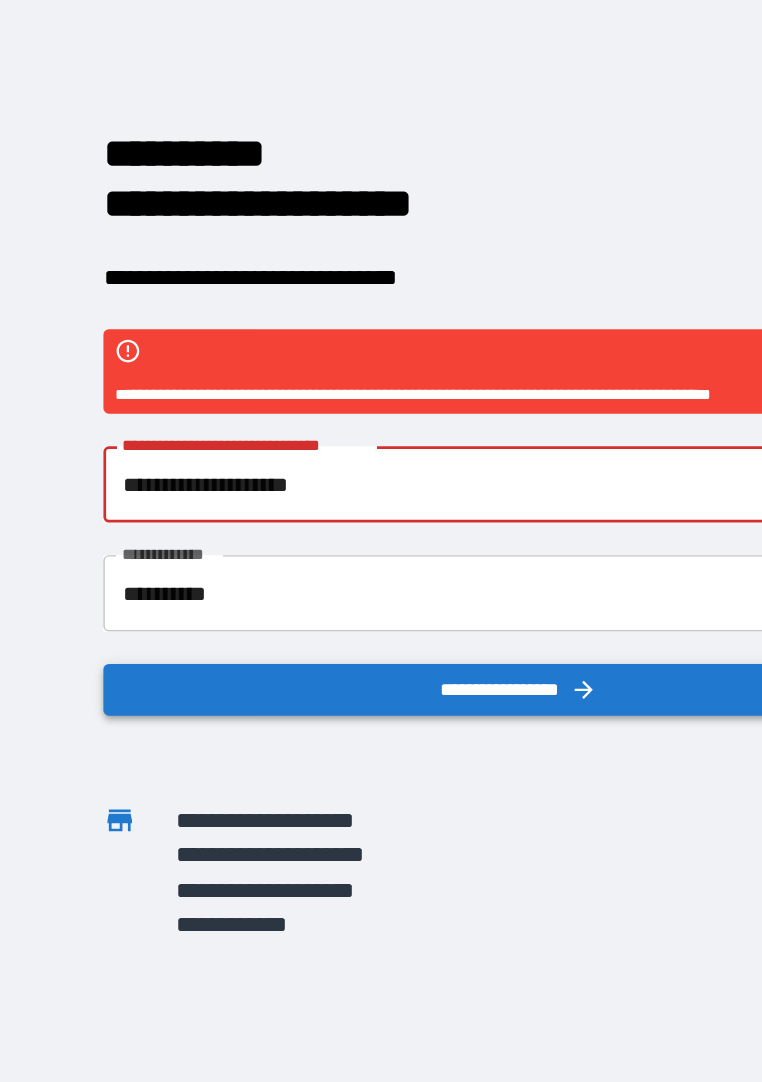 click on "**********" at bounding box center [381, 557] 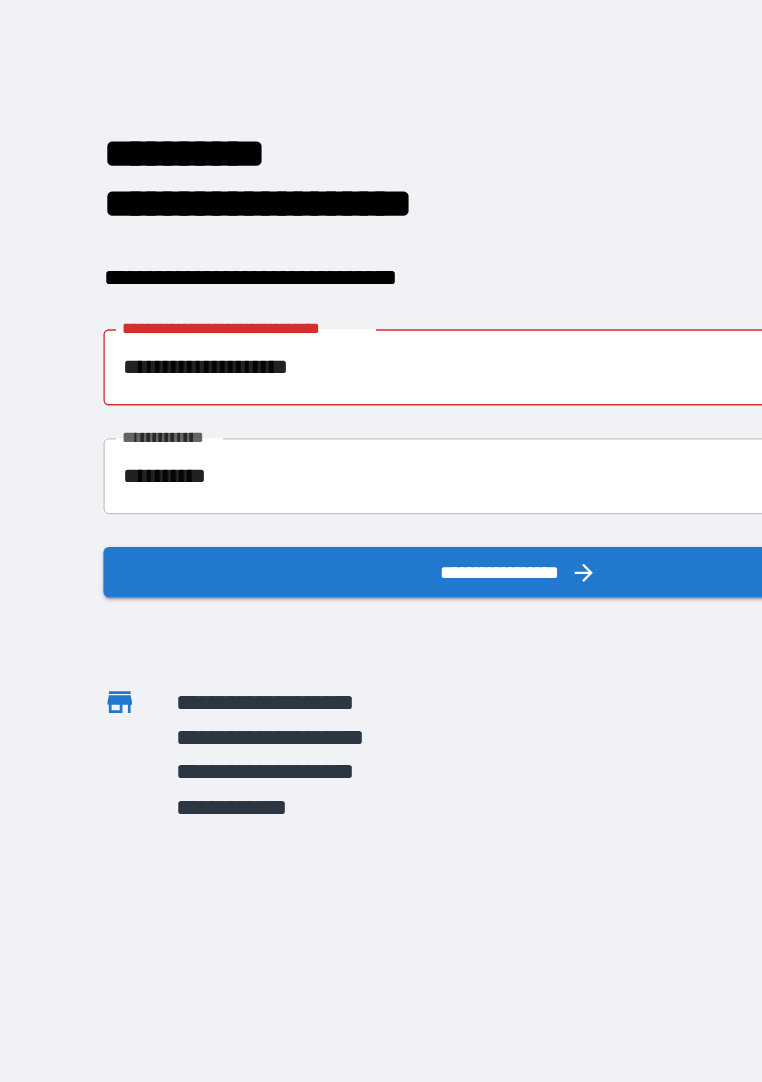 click on "**********" at bounding box center (381, 320) 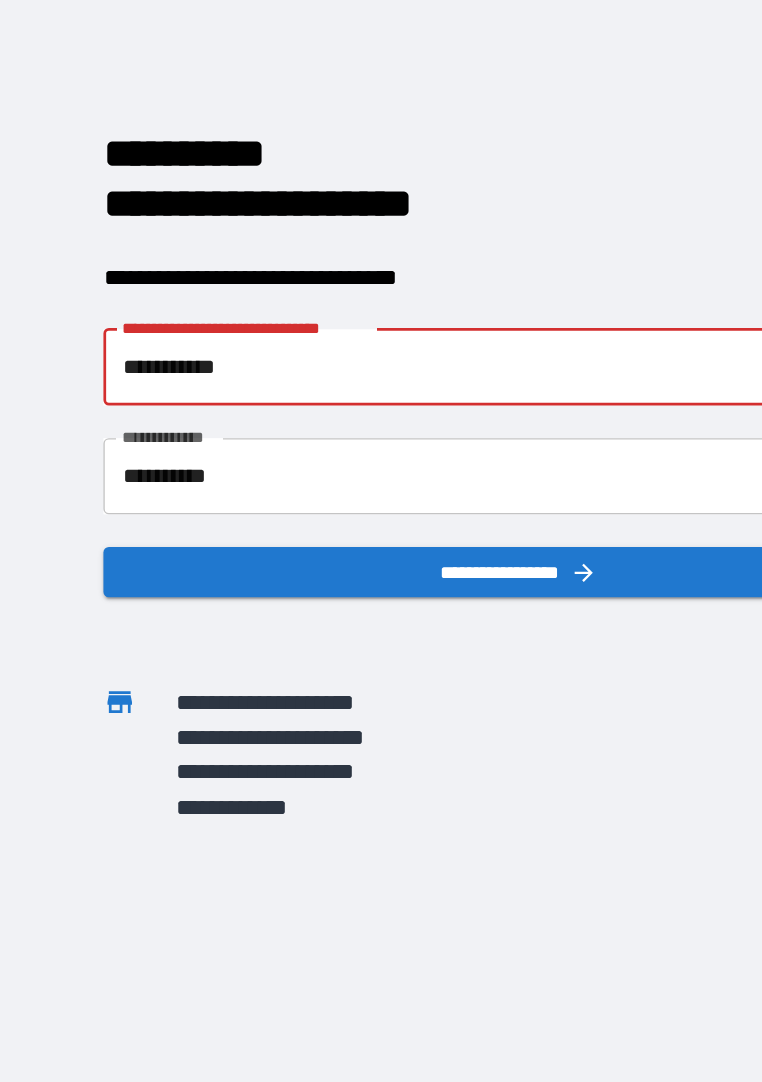 type on "**********" 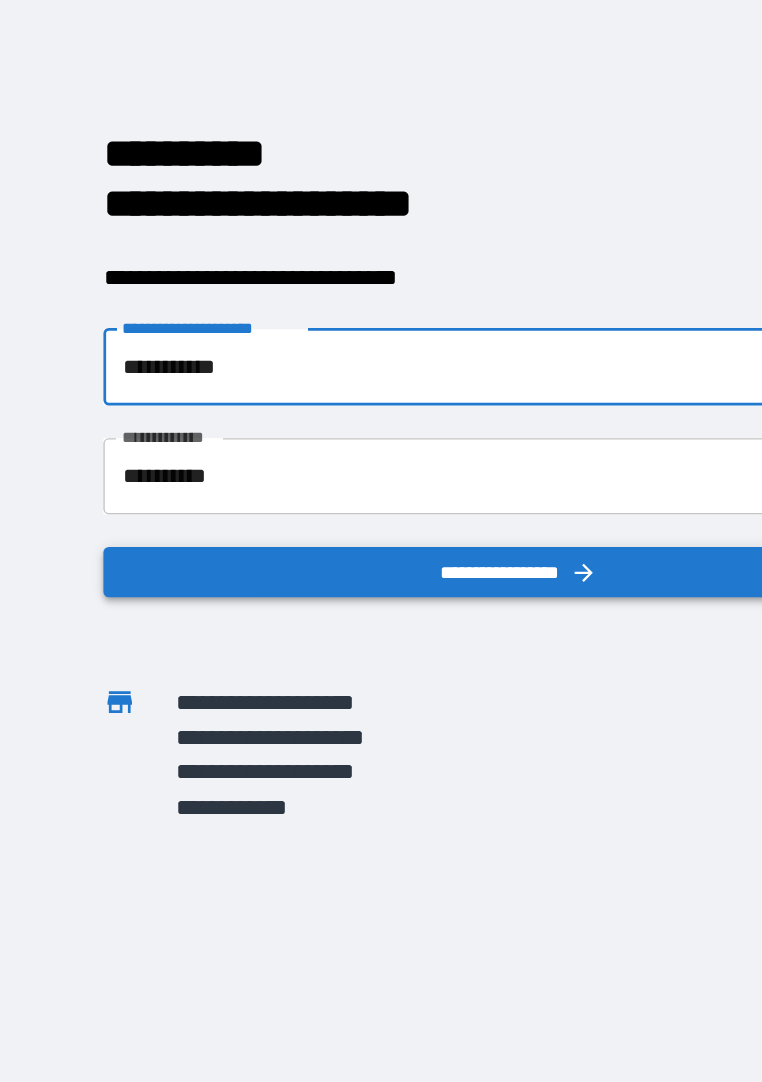 click on "**********" at bounding box center [381, 471] 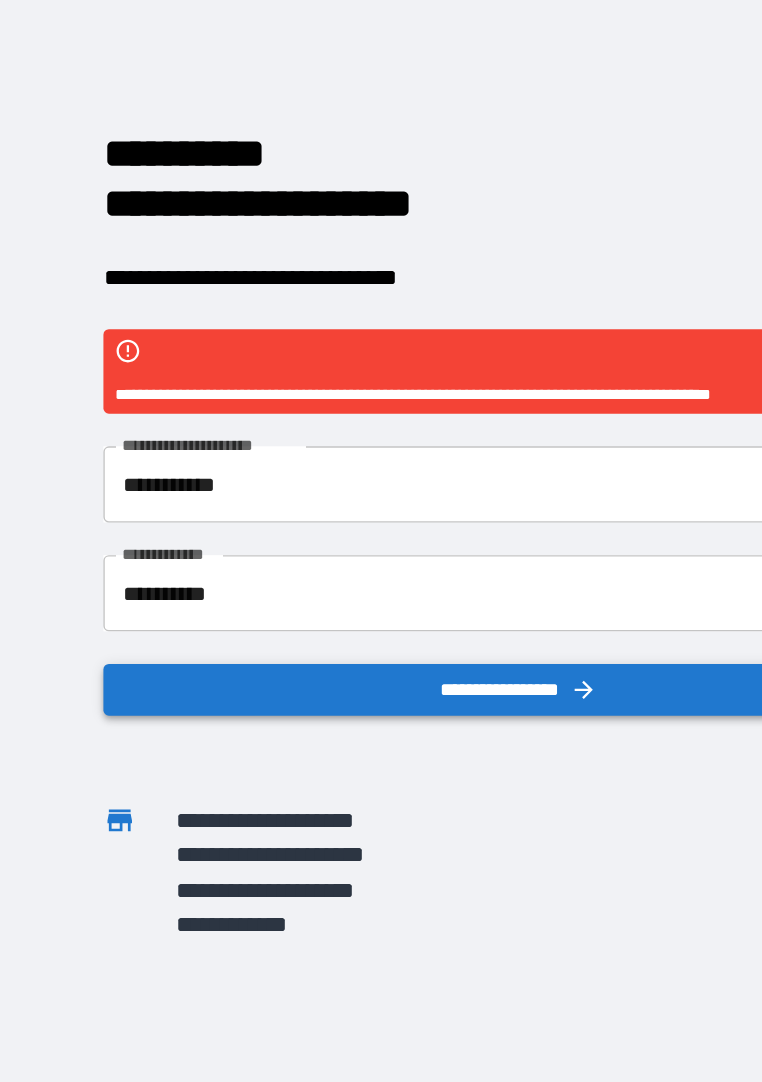 click on "**********" at bounding box center [381, 557] 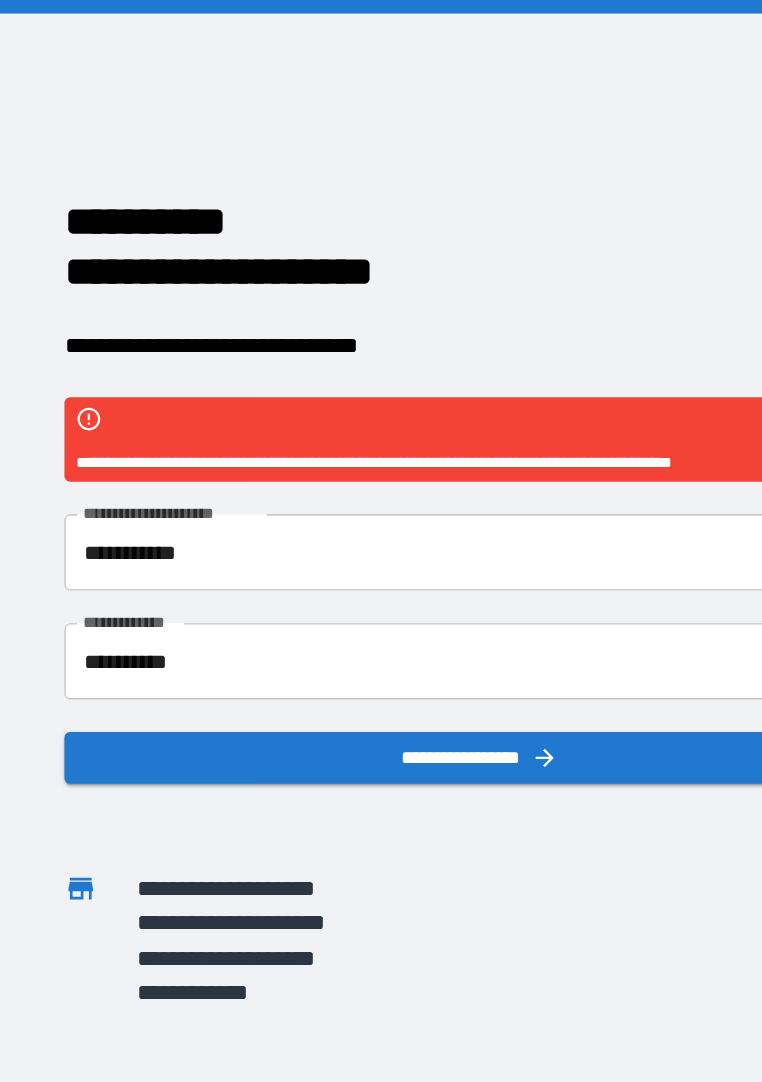 click on "**********" at bounding box center [381, 406] 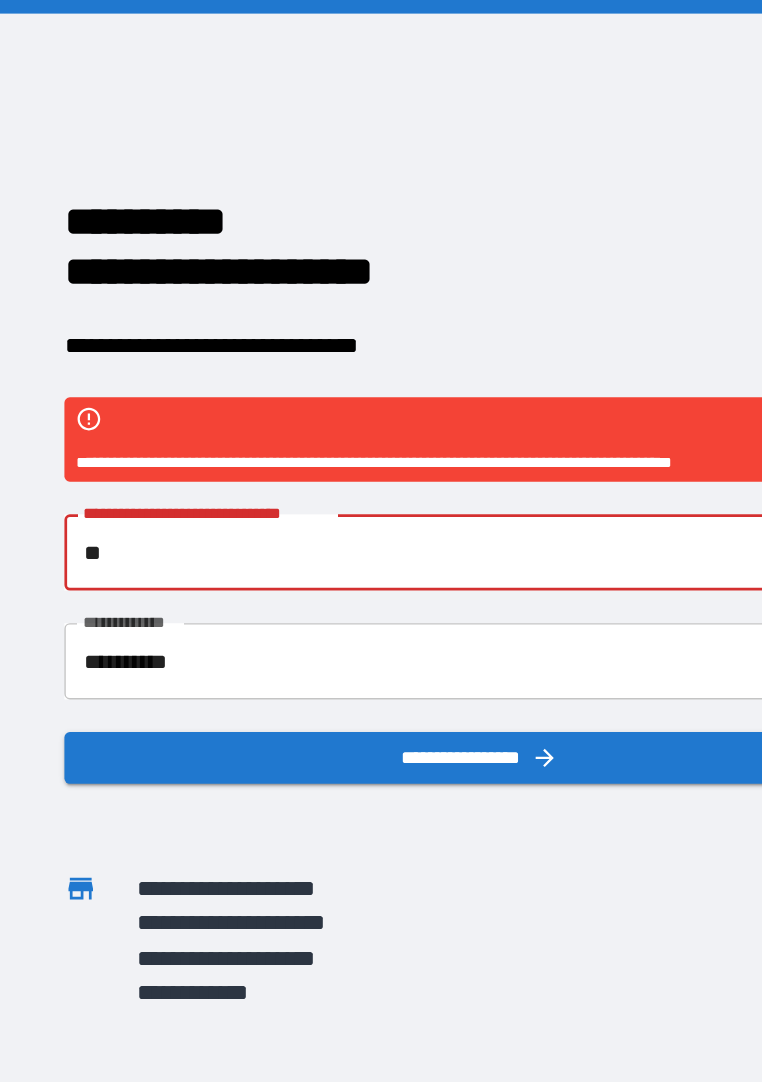 type on "*" 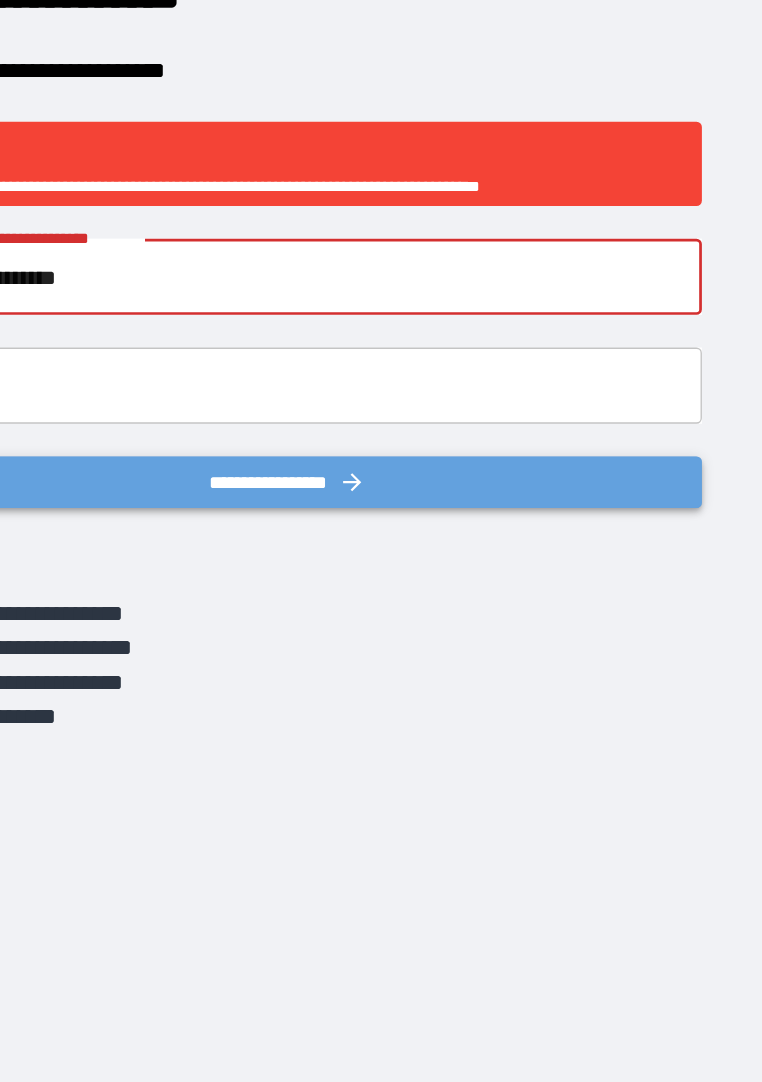 click on "**********" at bounding box center (381, 557) 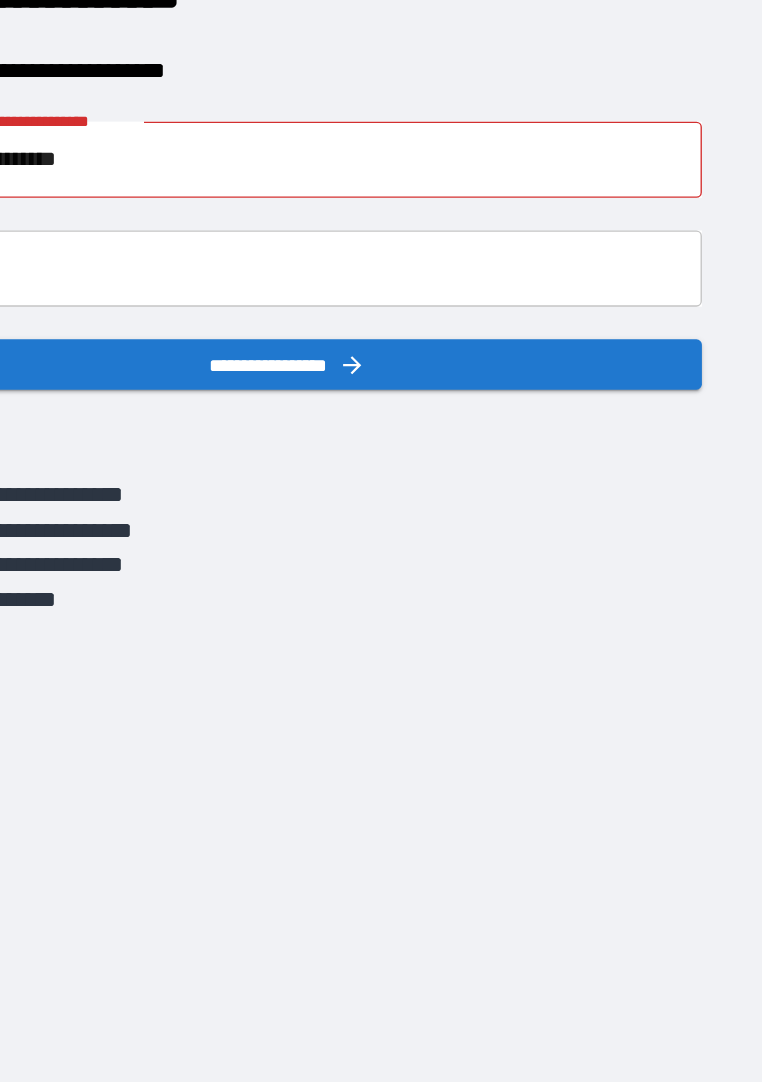 click at bounding box center [369, 509] 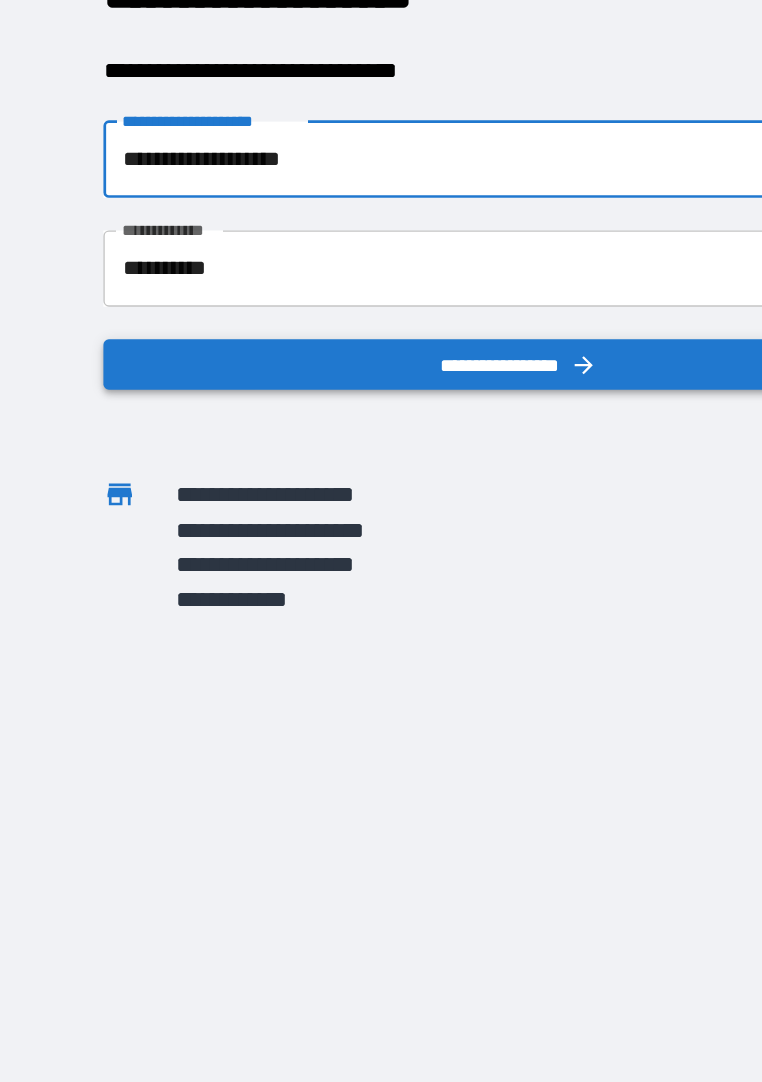 click on "**********" at bounding box center [381, 471] 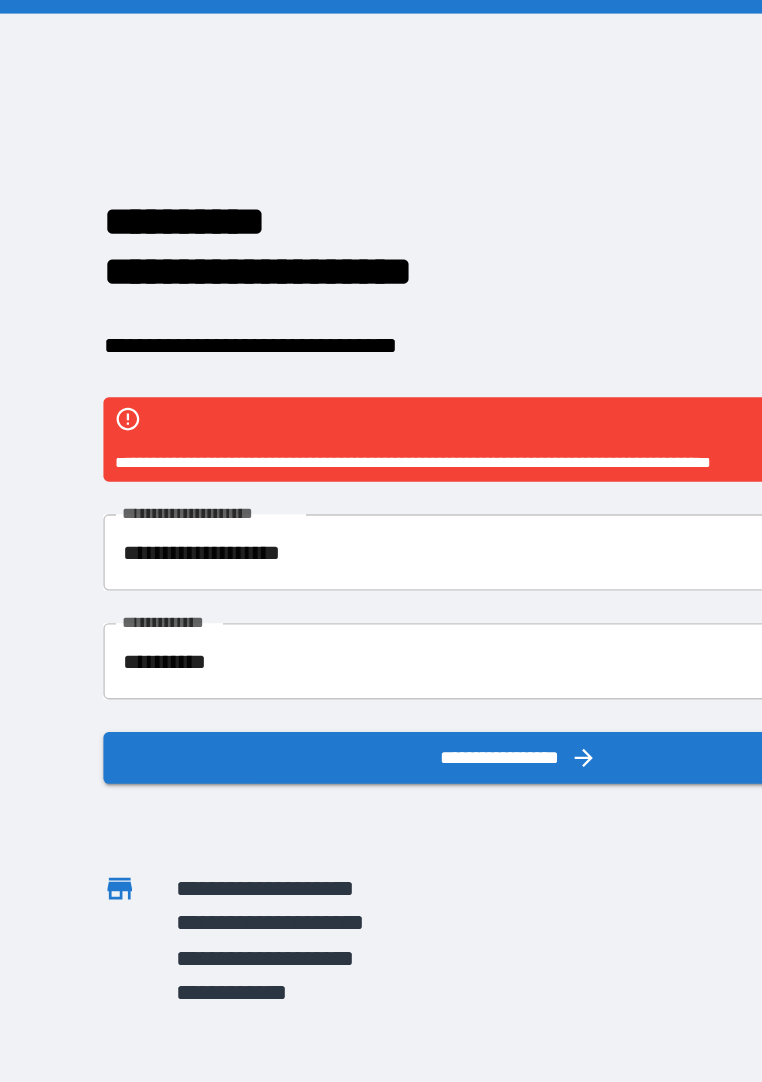 click on "**********" at bounding box center (381, 406) 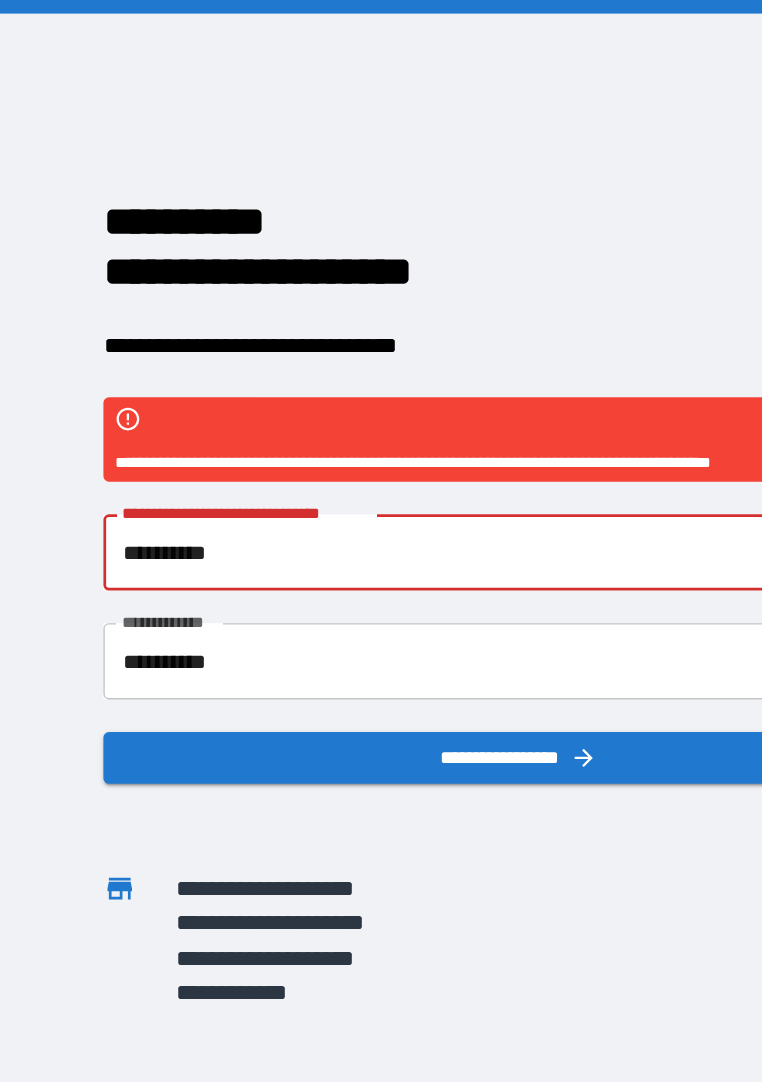 type on "*********" 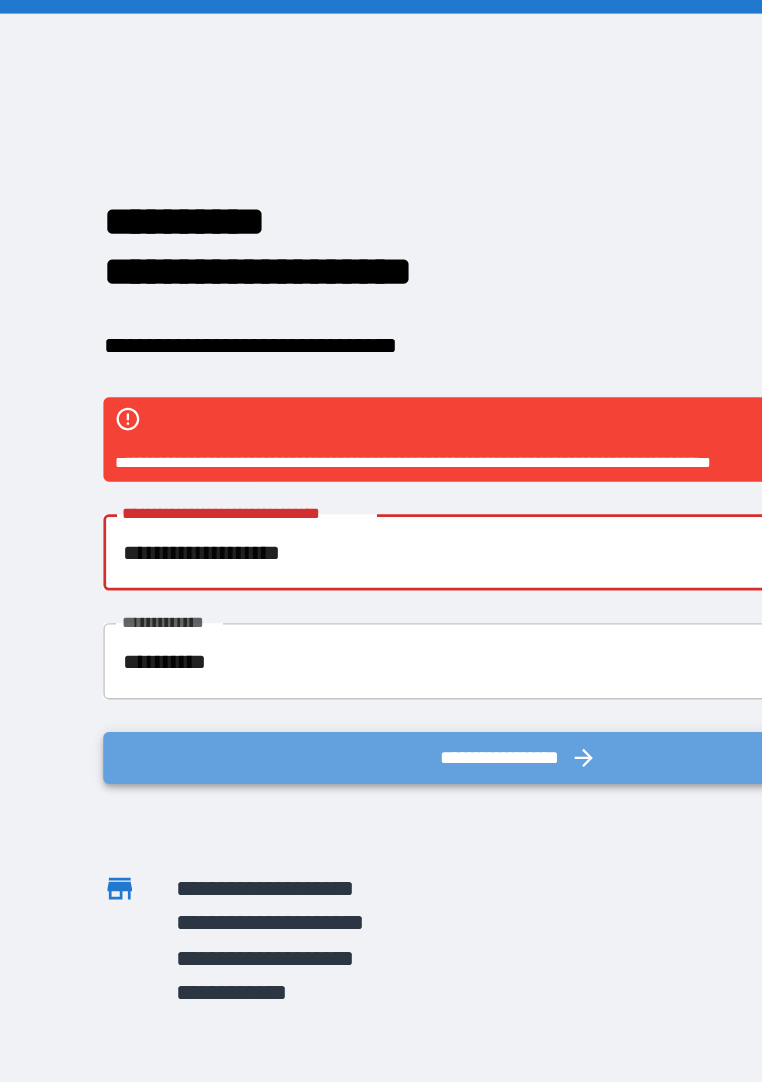 type on "**********" 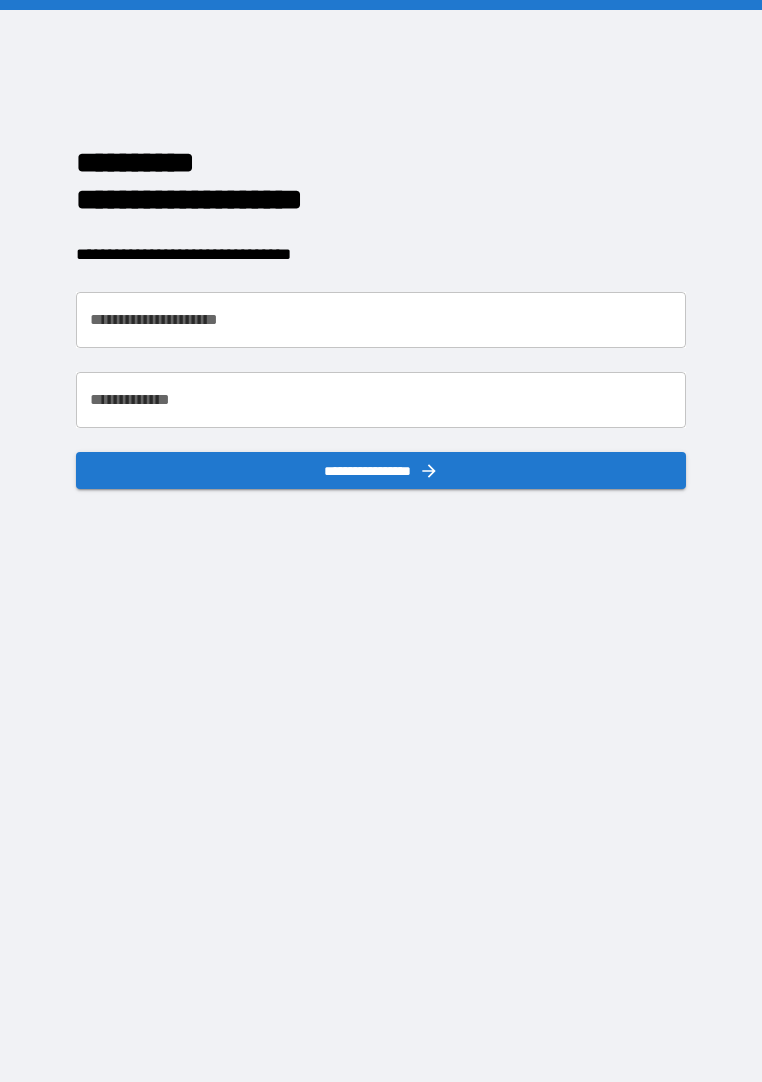 scroll, scrollTop: 0, scrollLeft: 0, axis: both 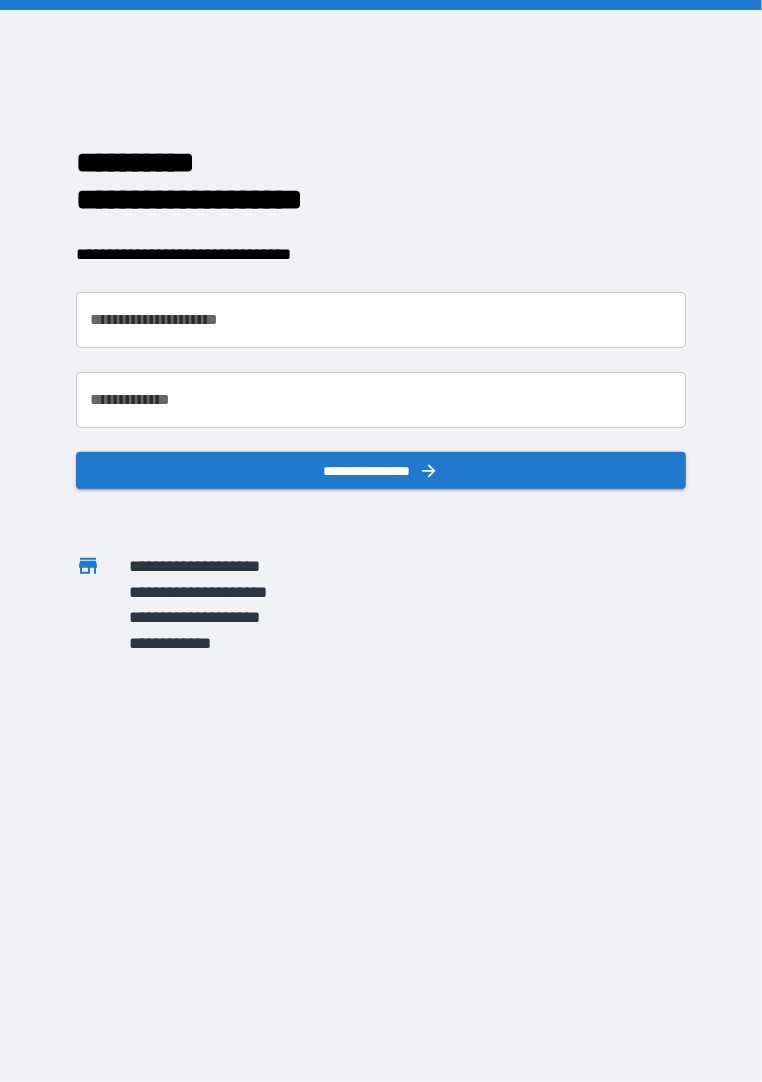 click on "**********" at bounding box center (381, 400) 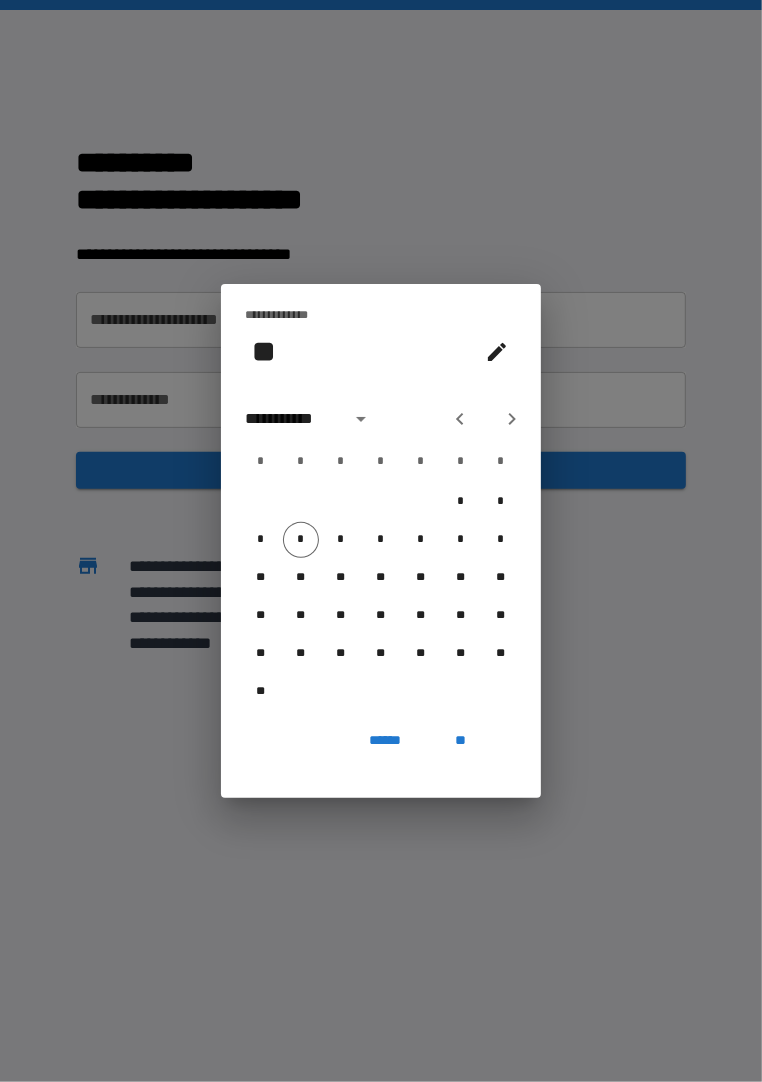 click 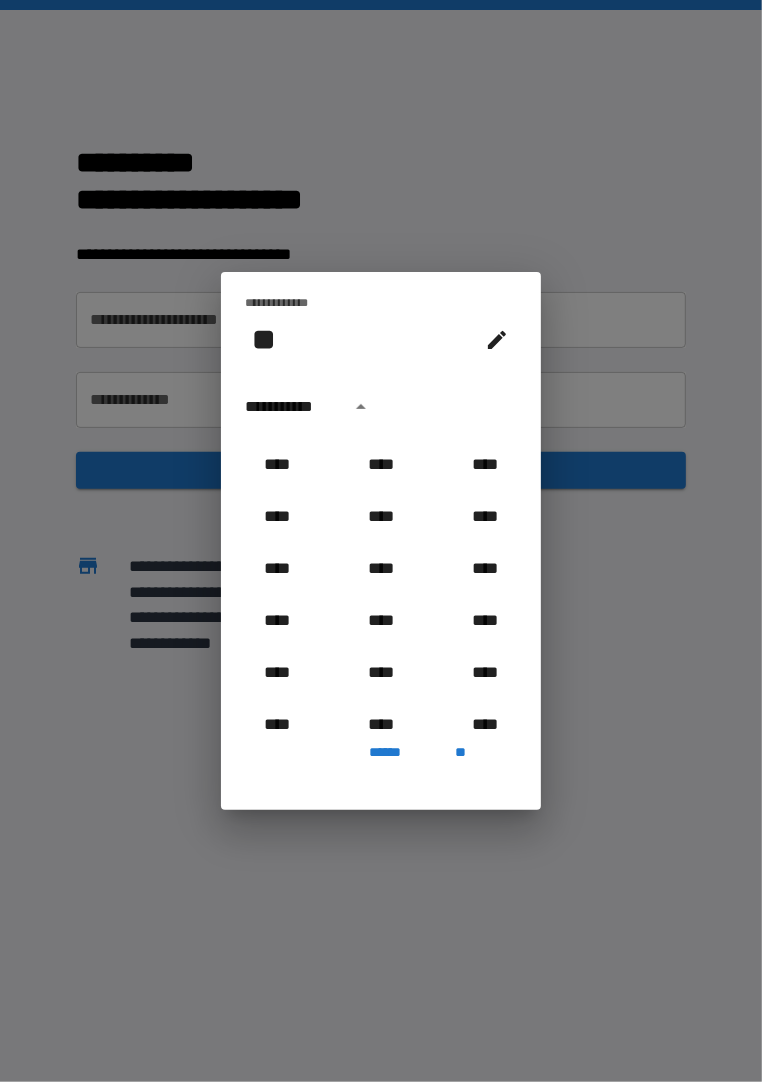 scroll, scrollTop: 821, scrollLeft: 0, axis: vertical 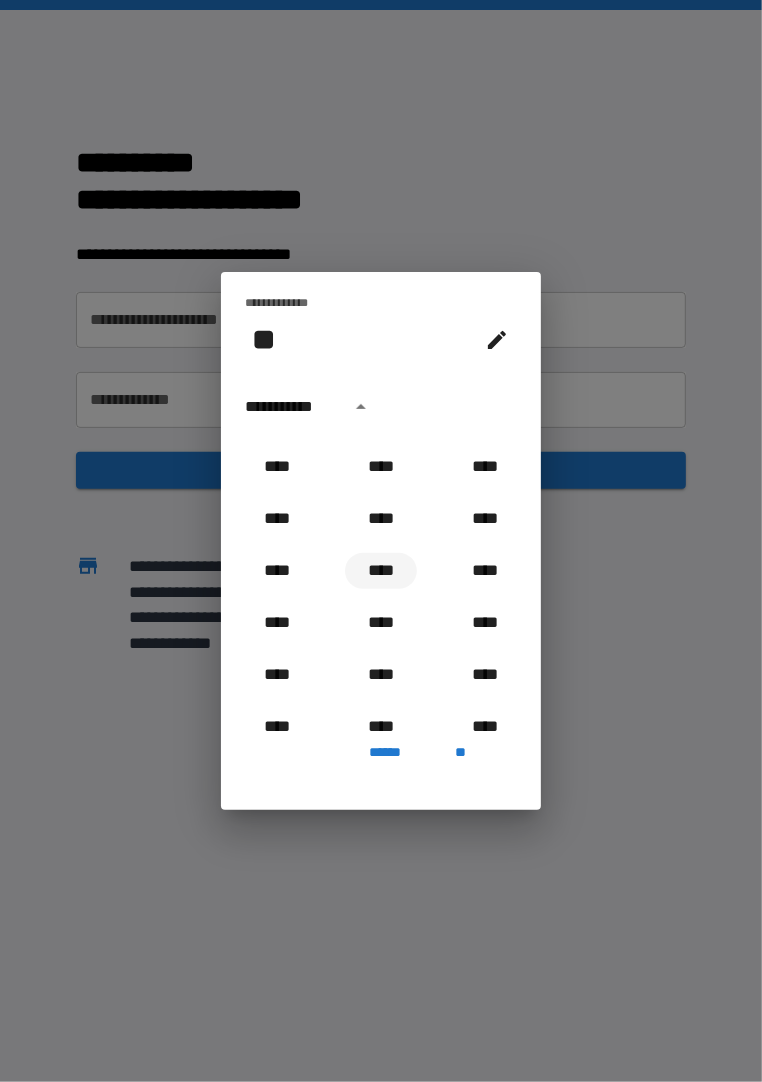 click on "****" at bounding box center (381, 571) 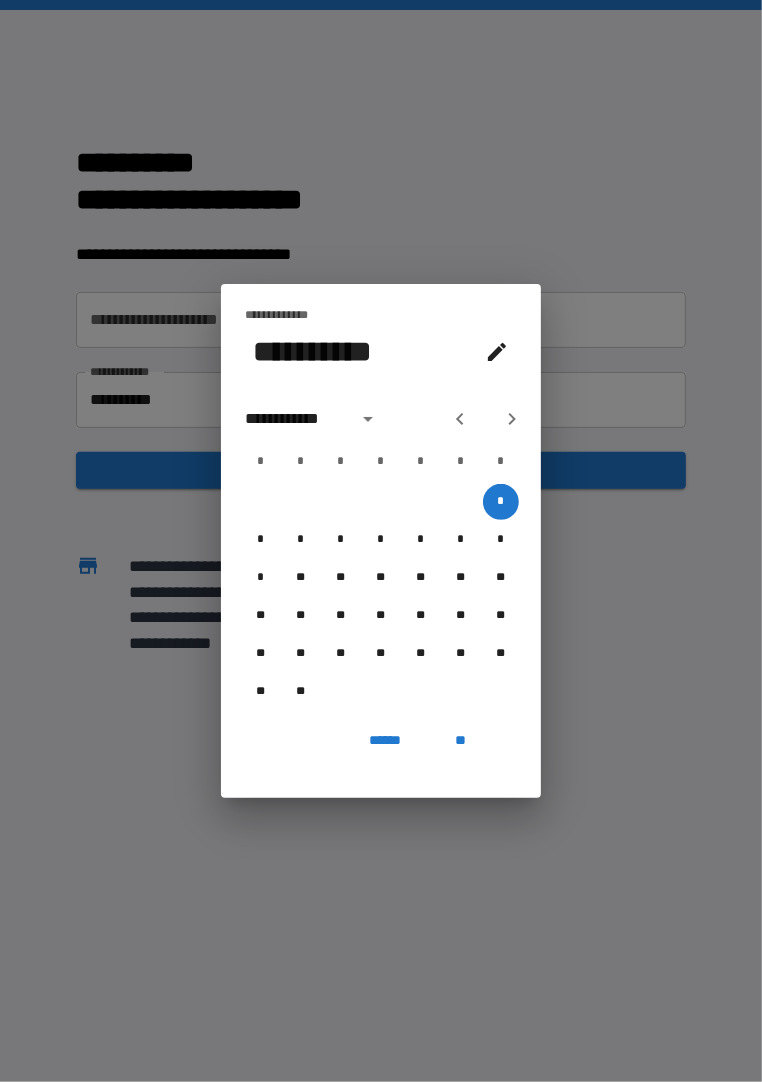 click 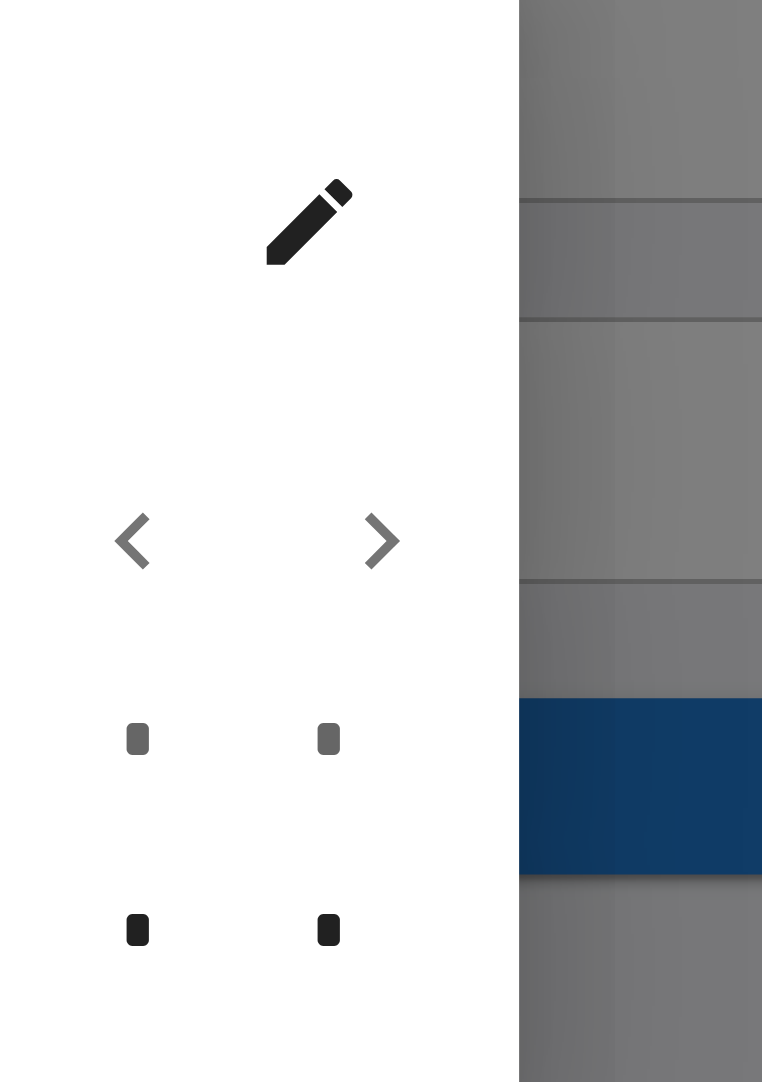click on "**********" at bounding box center (381, 555) 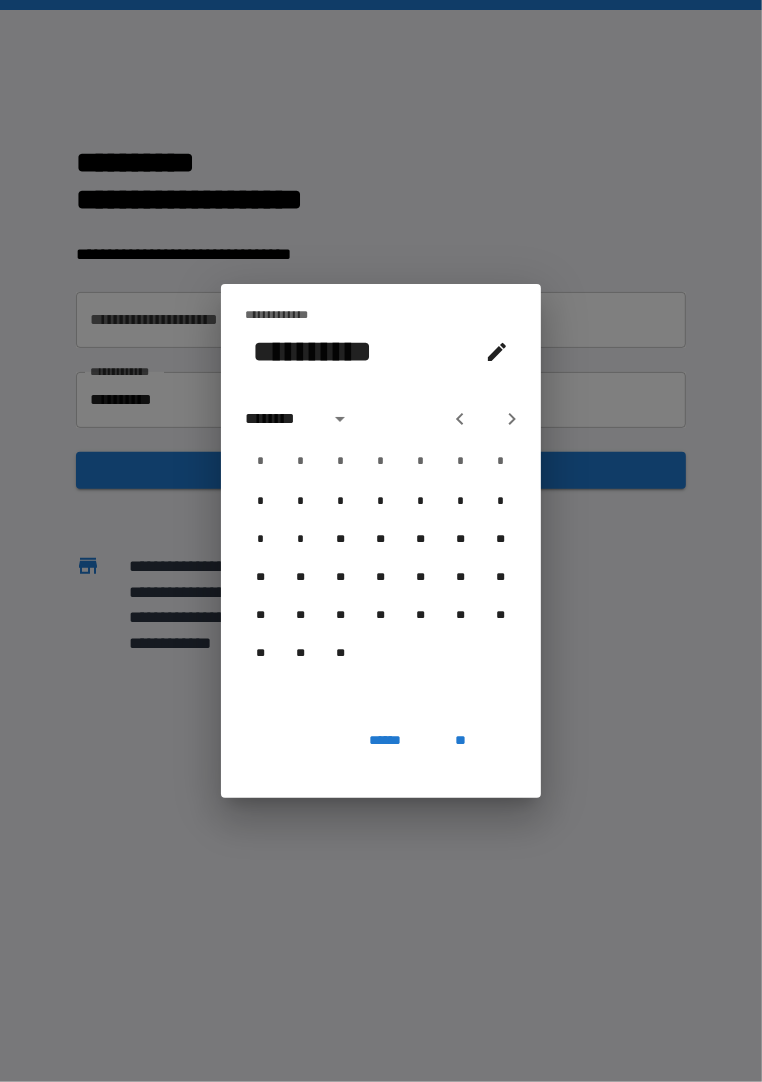 click on "********" at bounding box center (281, 419) 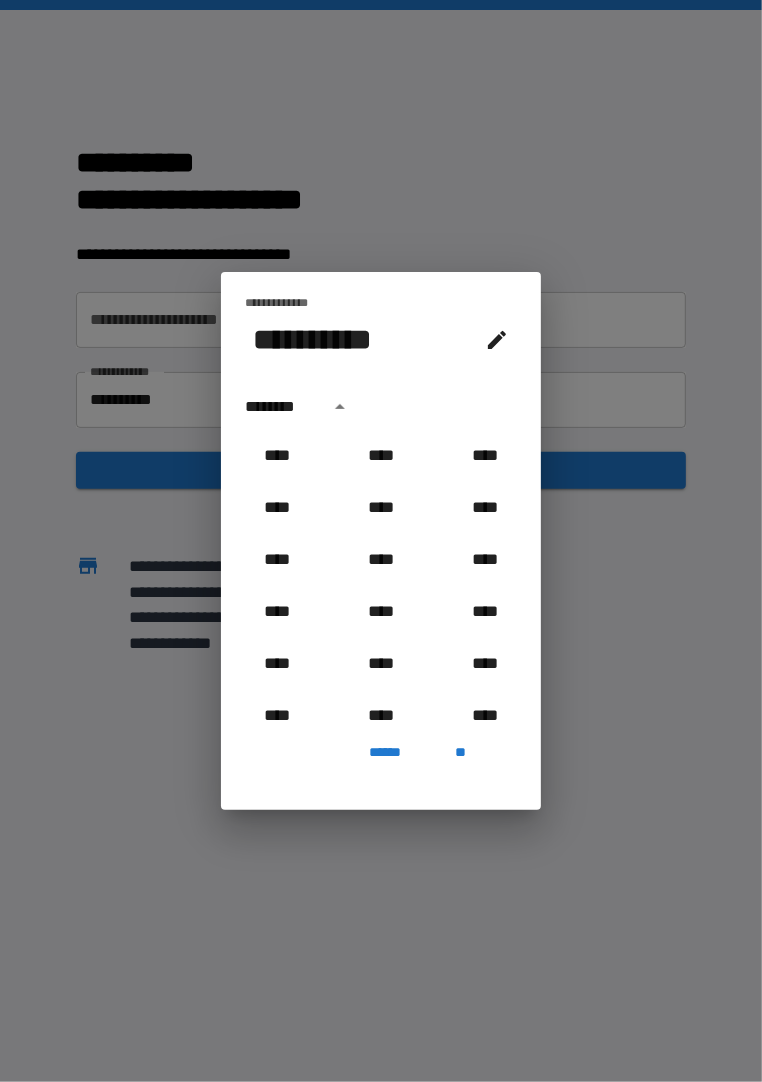 scroll, scrollTop: 809, scrollLeft: 0, axis: vertical 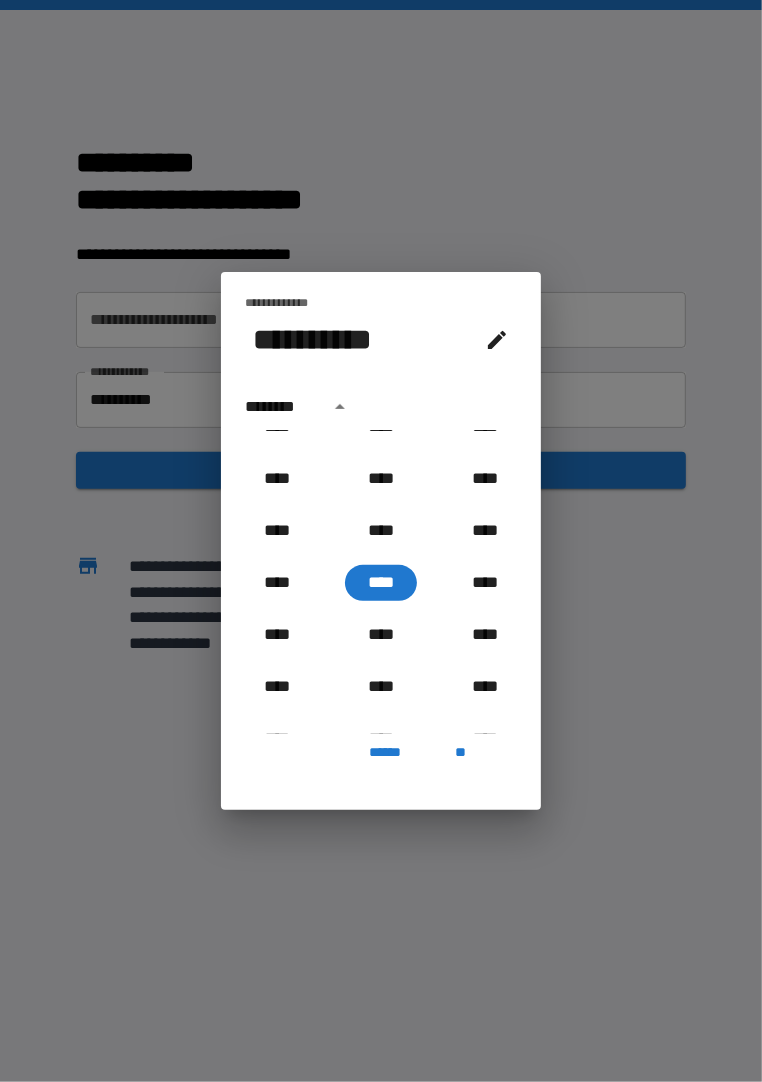 click on "********" at bounding box center [281, 407] 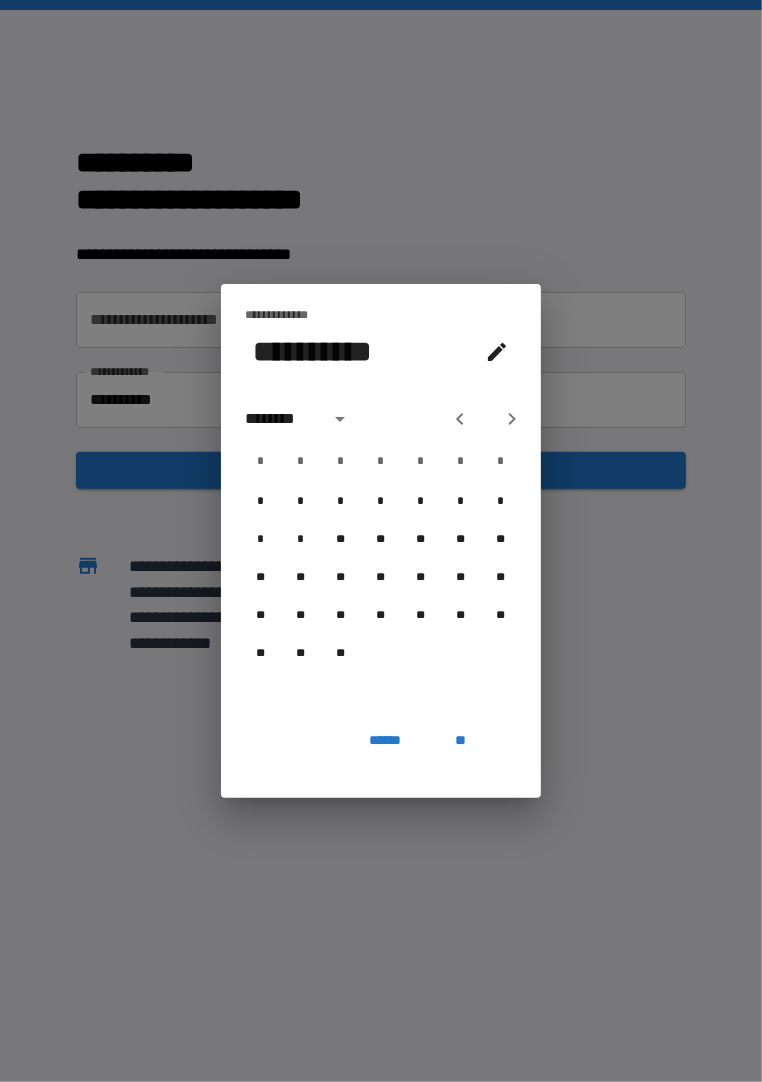 click on "**********" at bounding box center [312, 351] 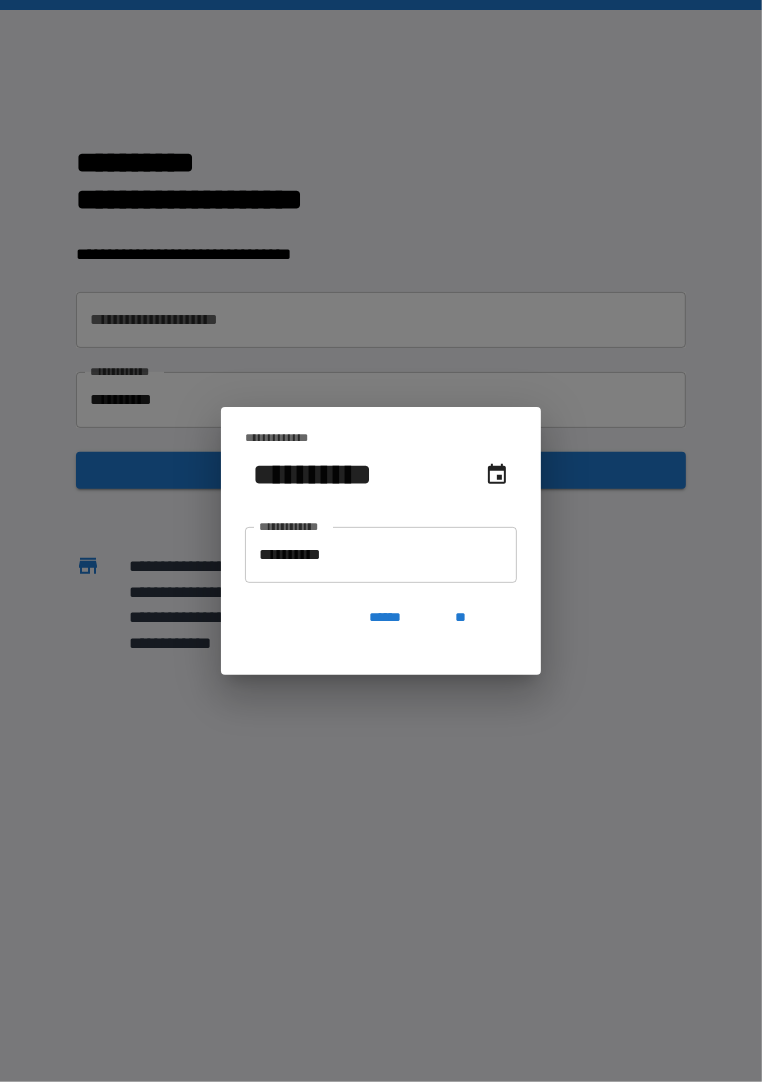 click on "**********" at bounding box center (381, 555) 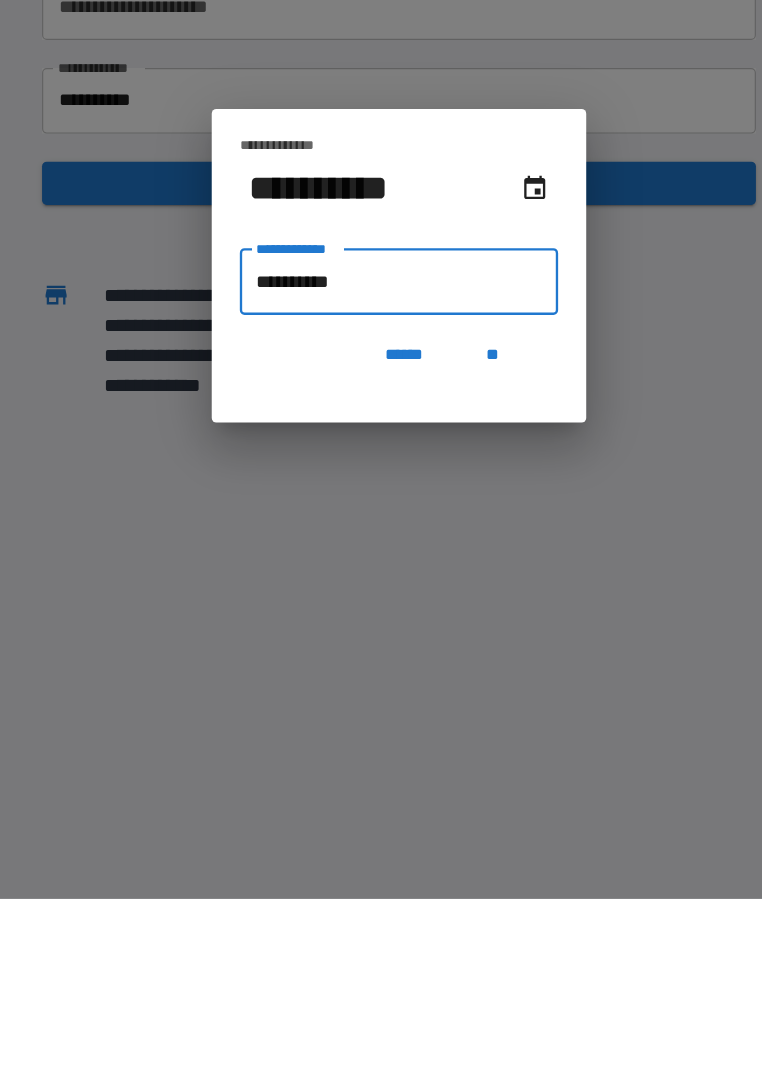 click on "**********" at bounding box center (381, 555) 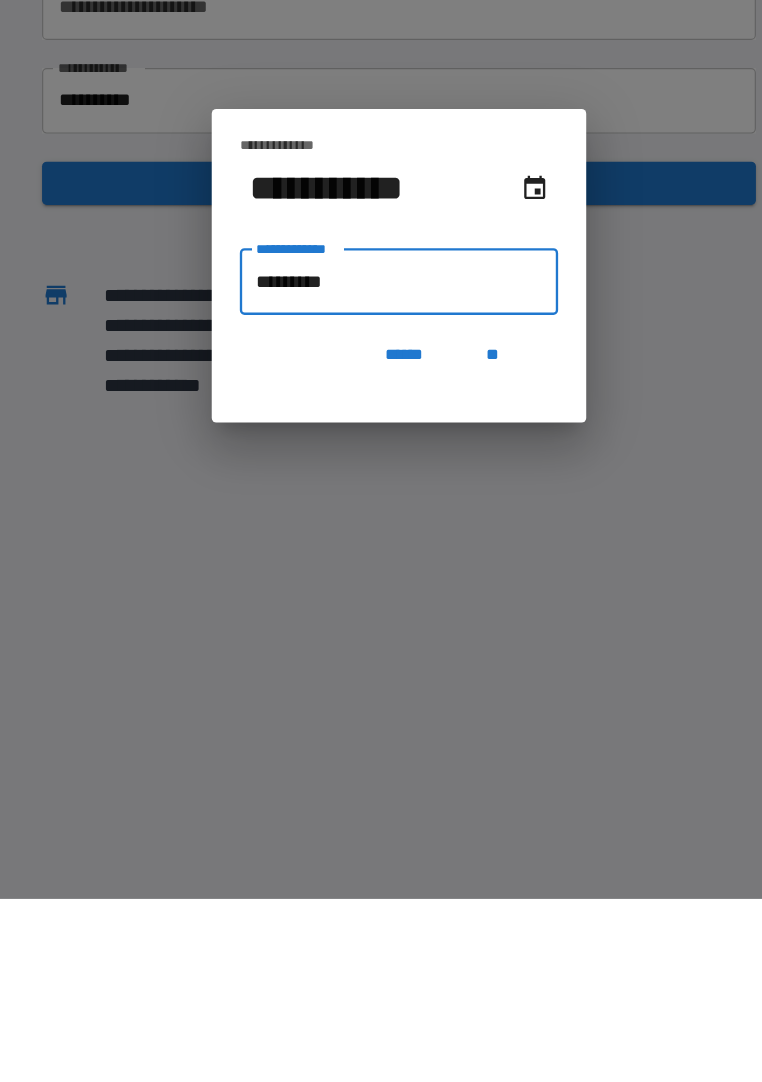 type on "**********" 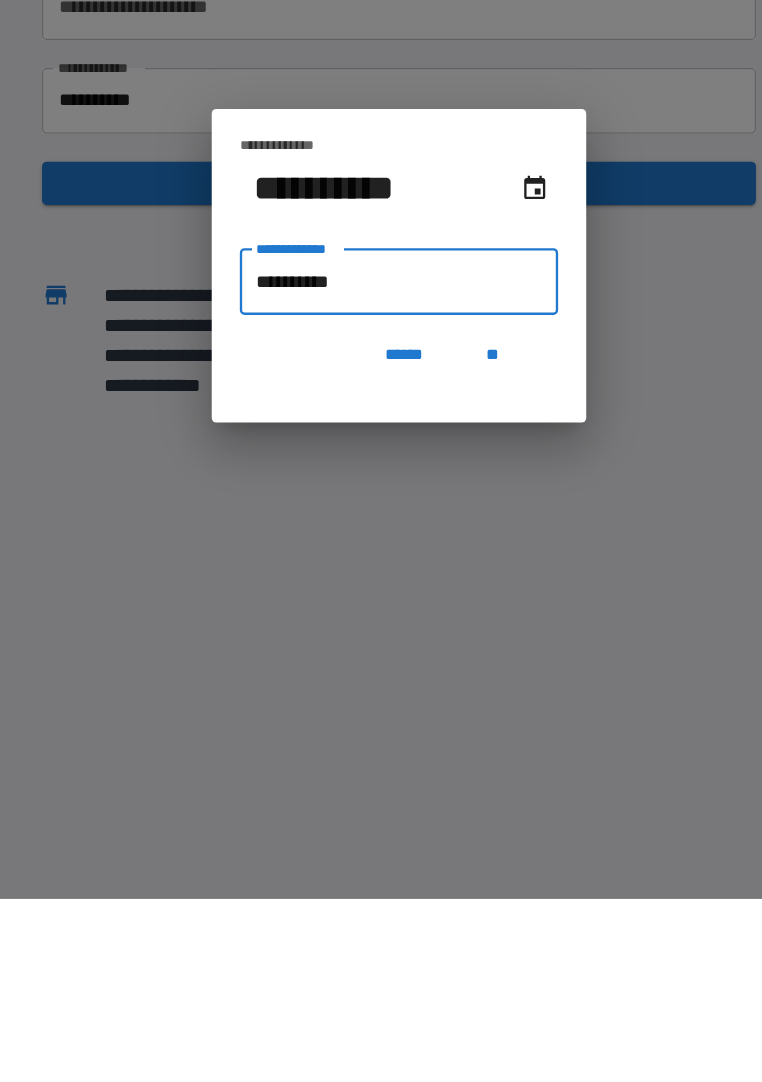 click on "**********" at bounding box center (381, 555) 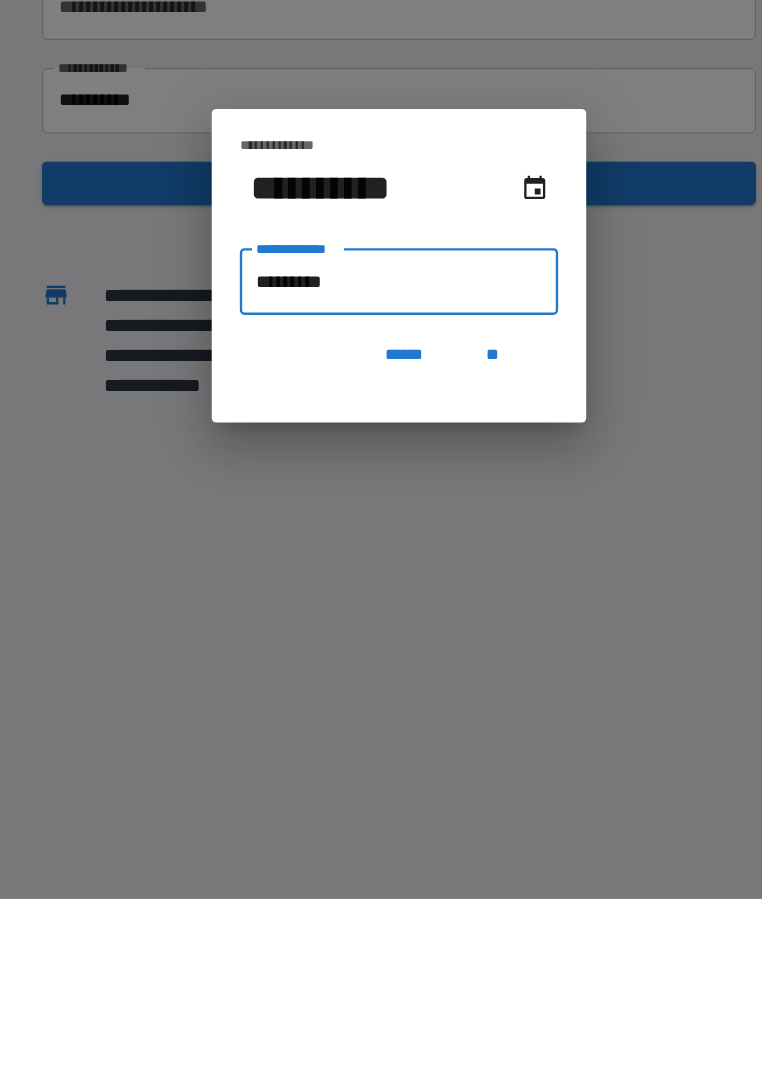 type on "**********" 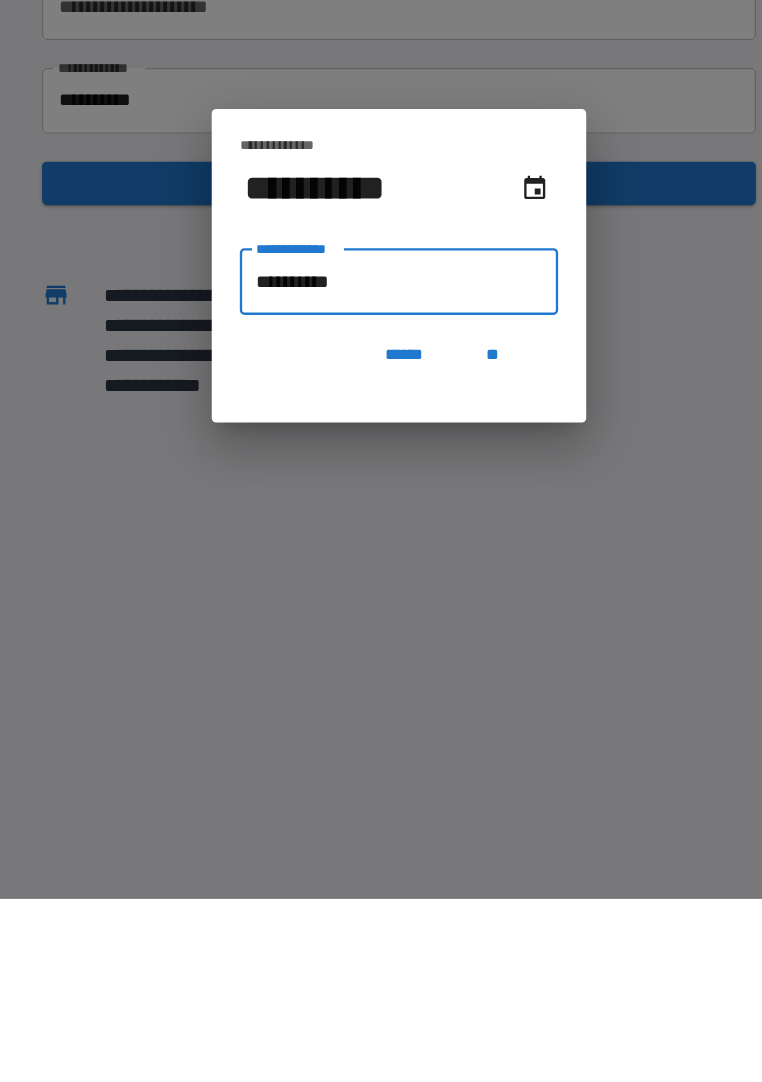 type on "**********" 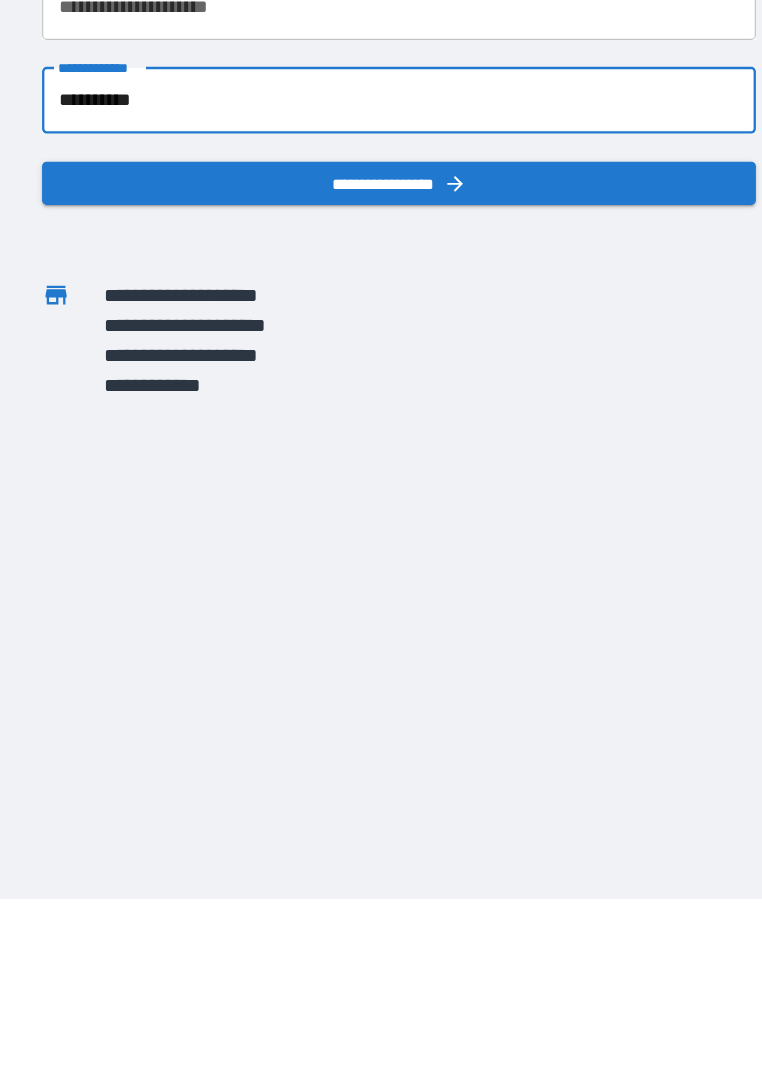 scroll, scrollTop: 44, scrollLeft: 0, axis: vertical 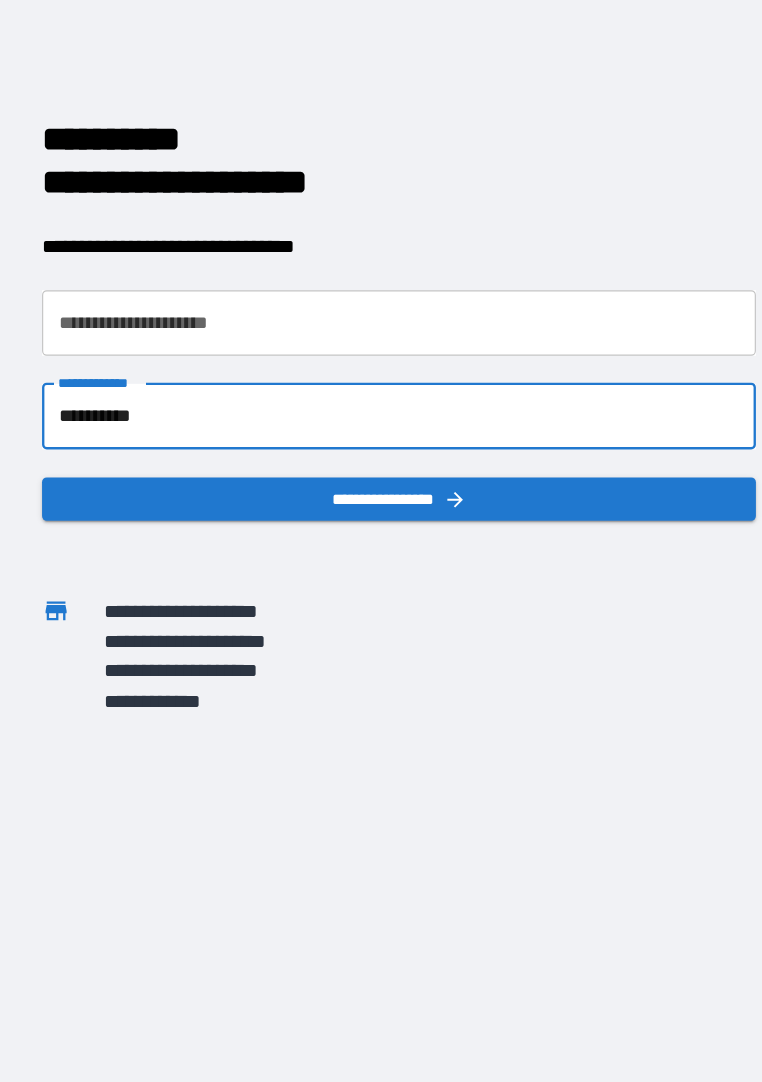 click on "**********" at bounding box center [381, 276] 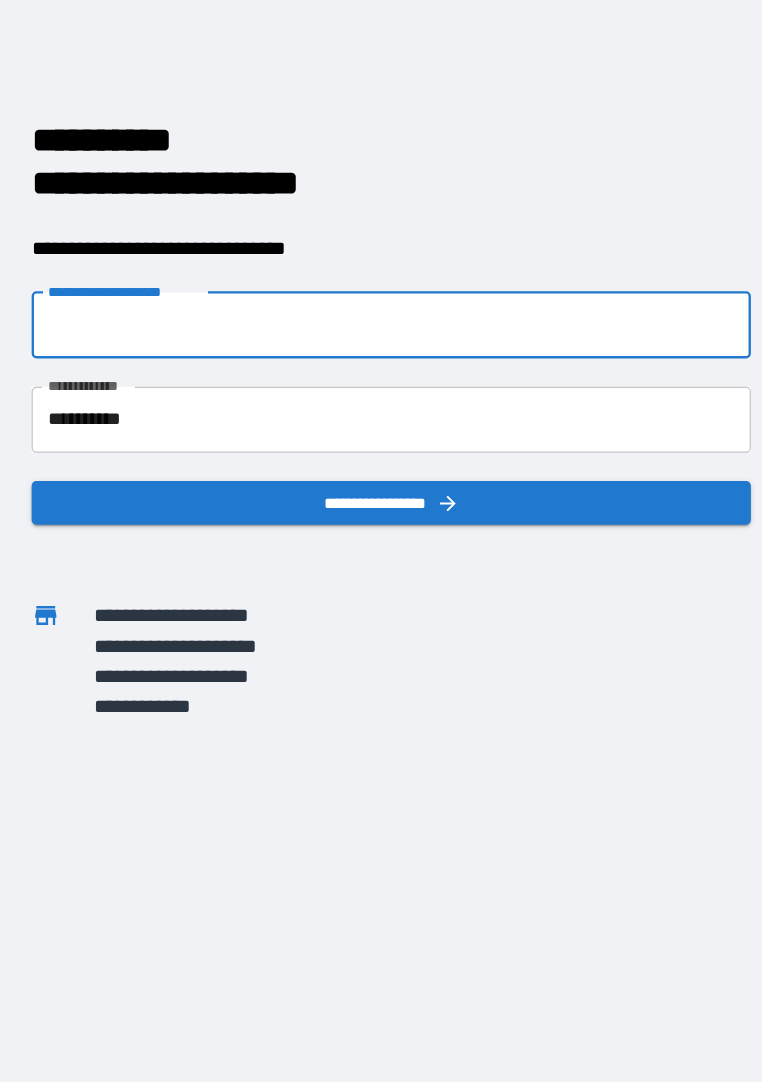 scroll, scrollTop: 44, scrollLeft: 0, axis: vertical 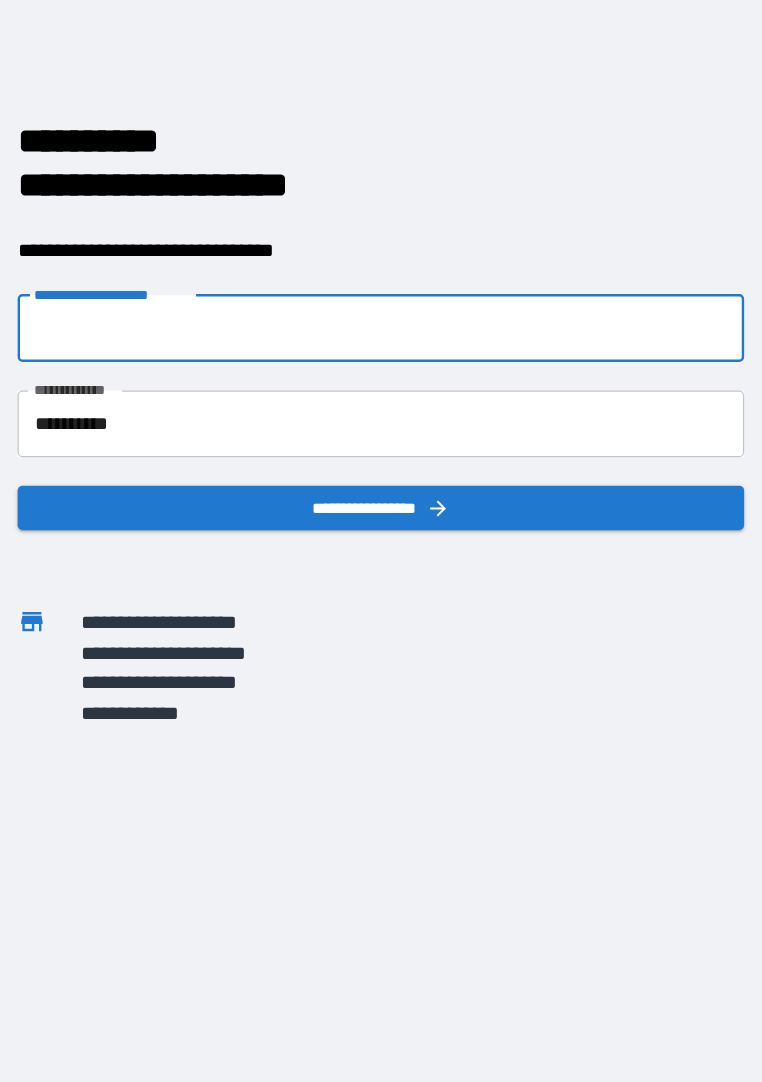 click on "**********" at bounding box center (381, 276) 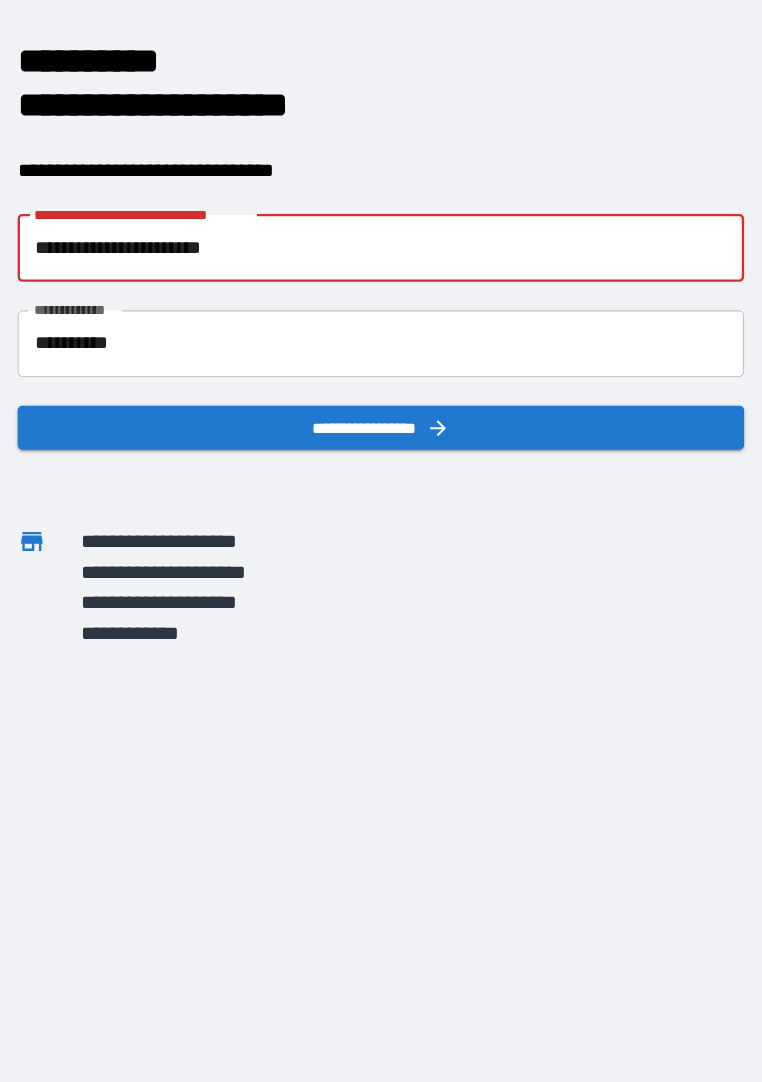click on "John Doe lives at 123 Main St, Anytown, CA." at bounding box center (354, 574) 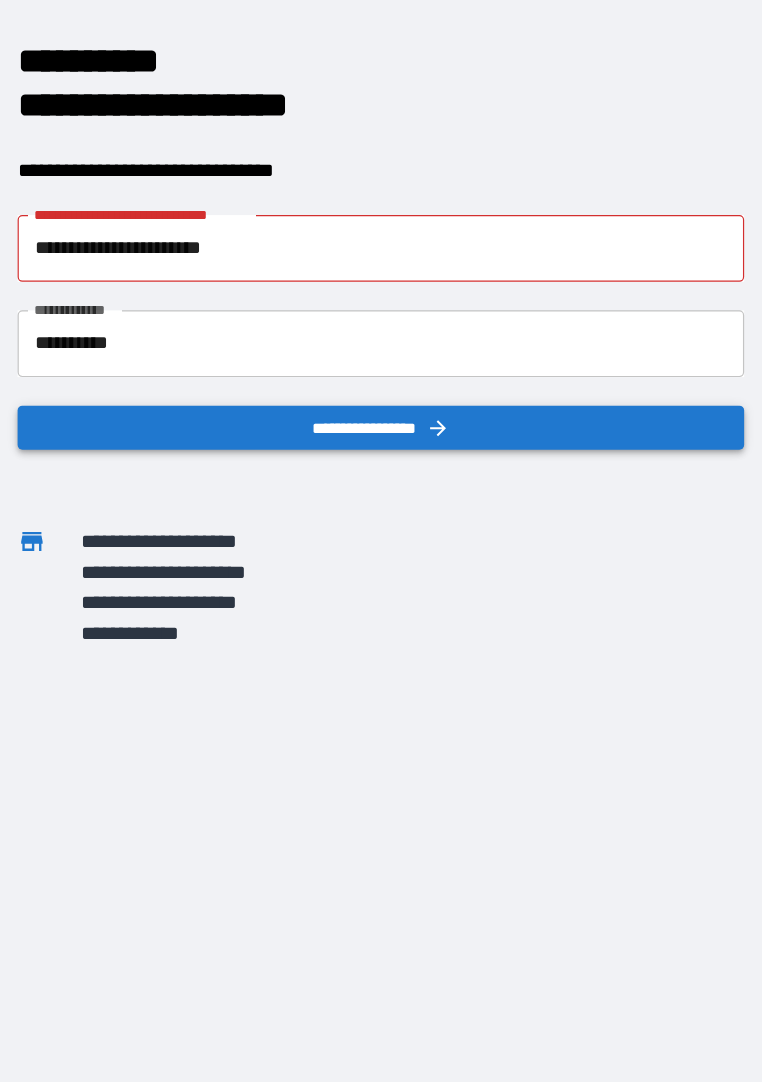 click on "**********" at bounding box center (381, 427) 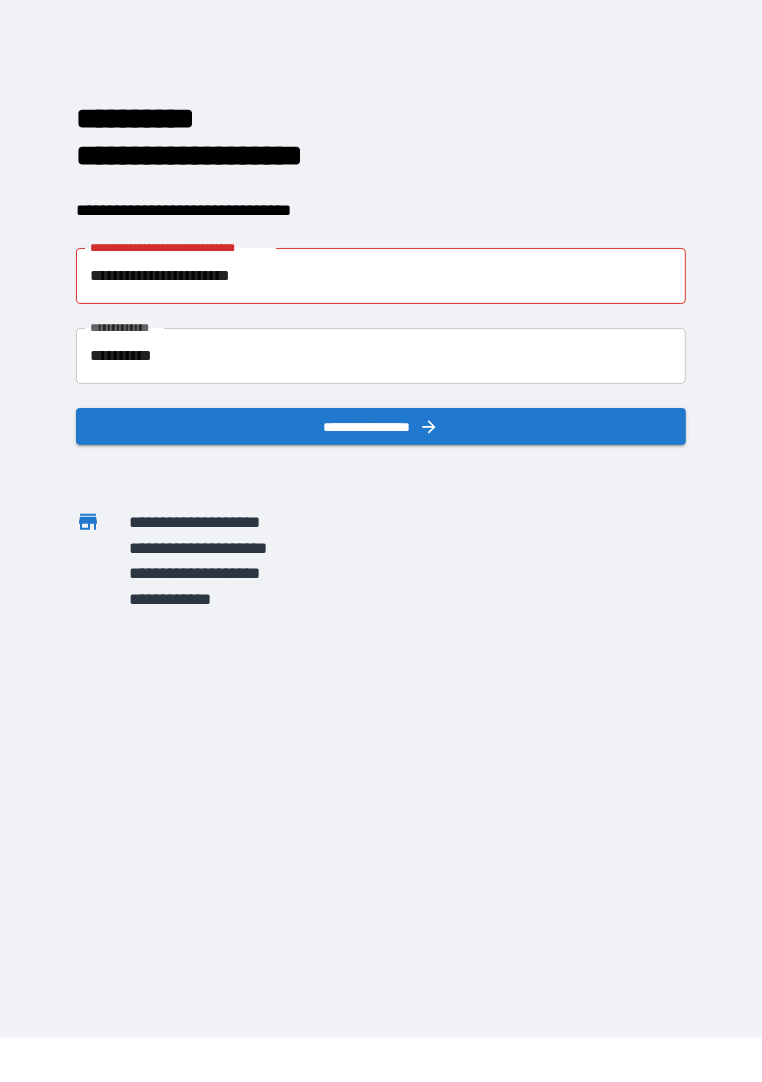click on "**********" at bounding box center [381, 276] 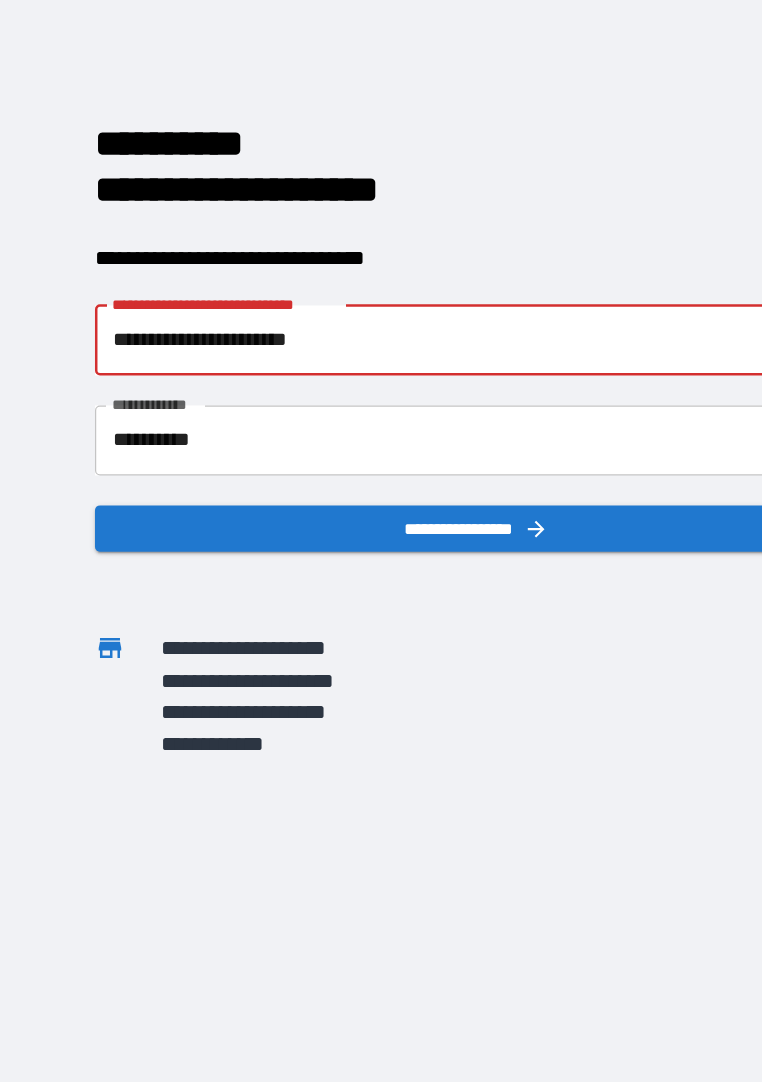 scroll, scrollTop: 43, scrollLeft: 0, axis: vertical 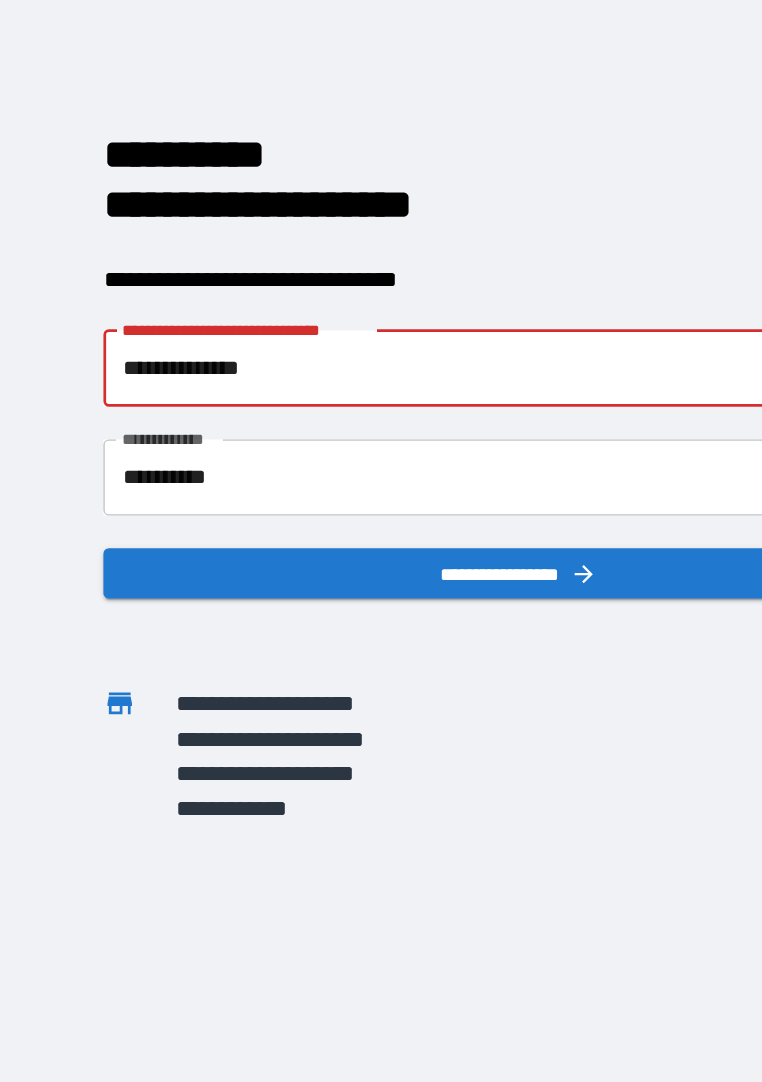 type on "**********" 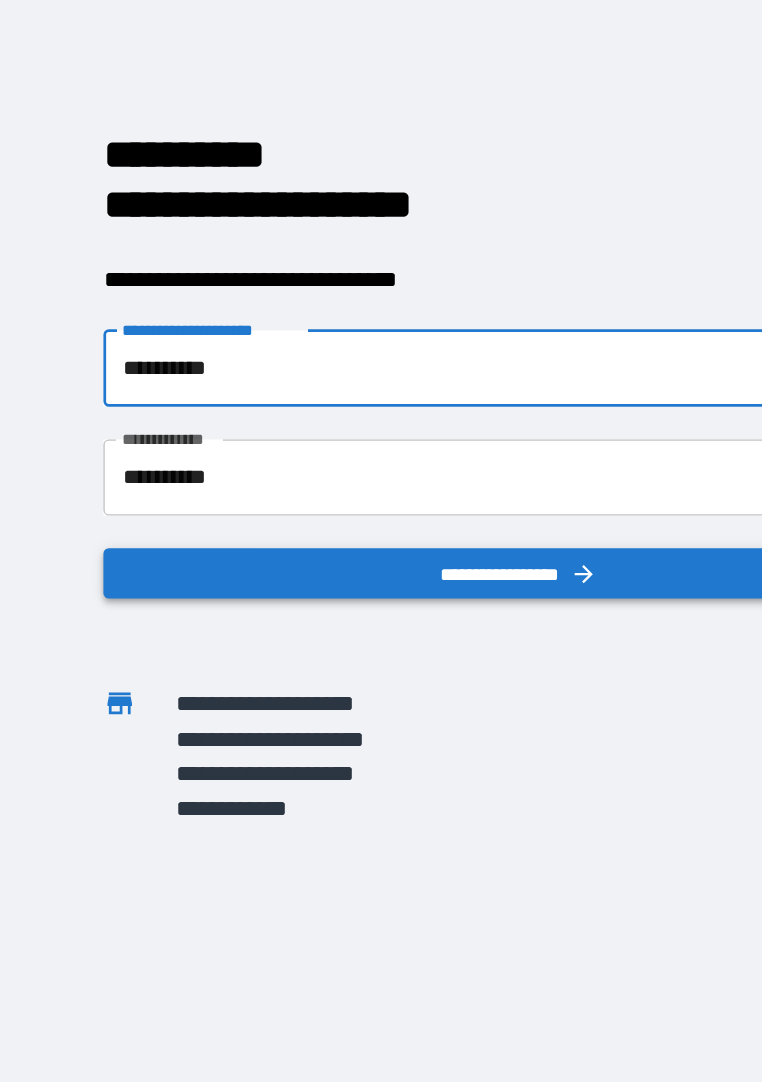 type on "**********" 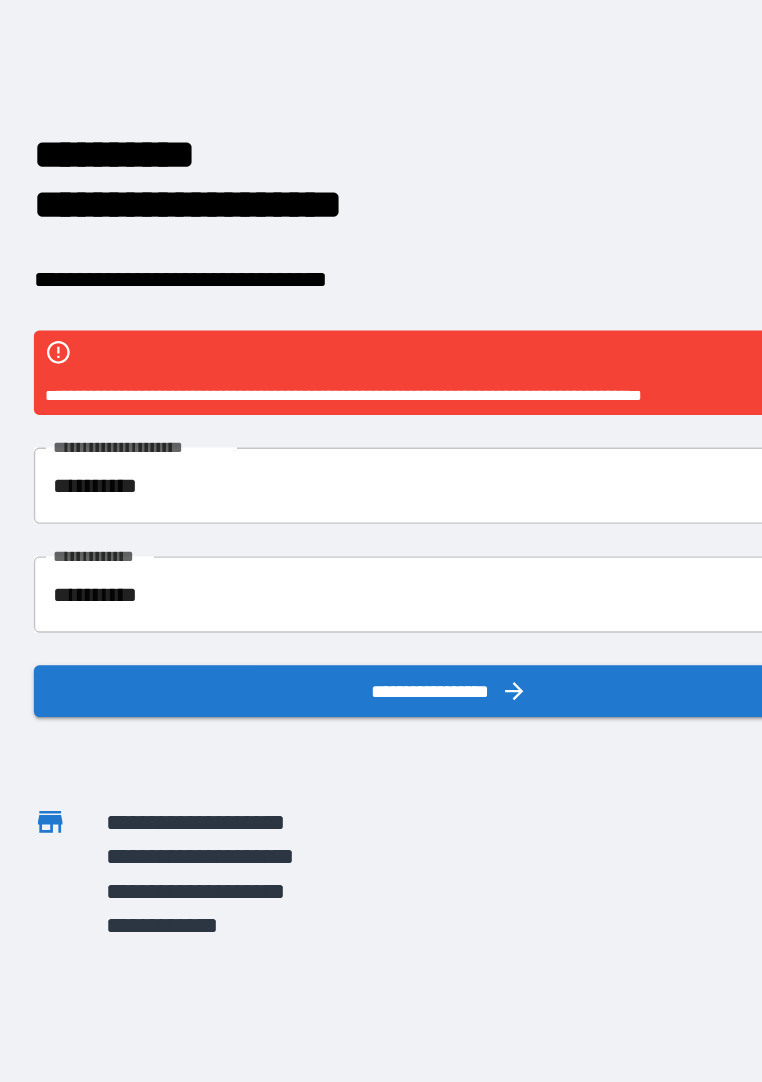 click on "**********" at bounding box center (381, 443) 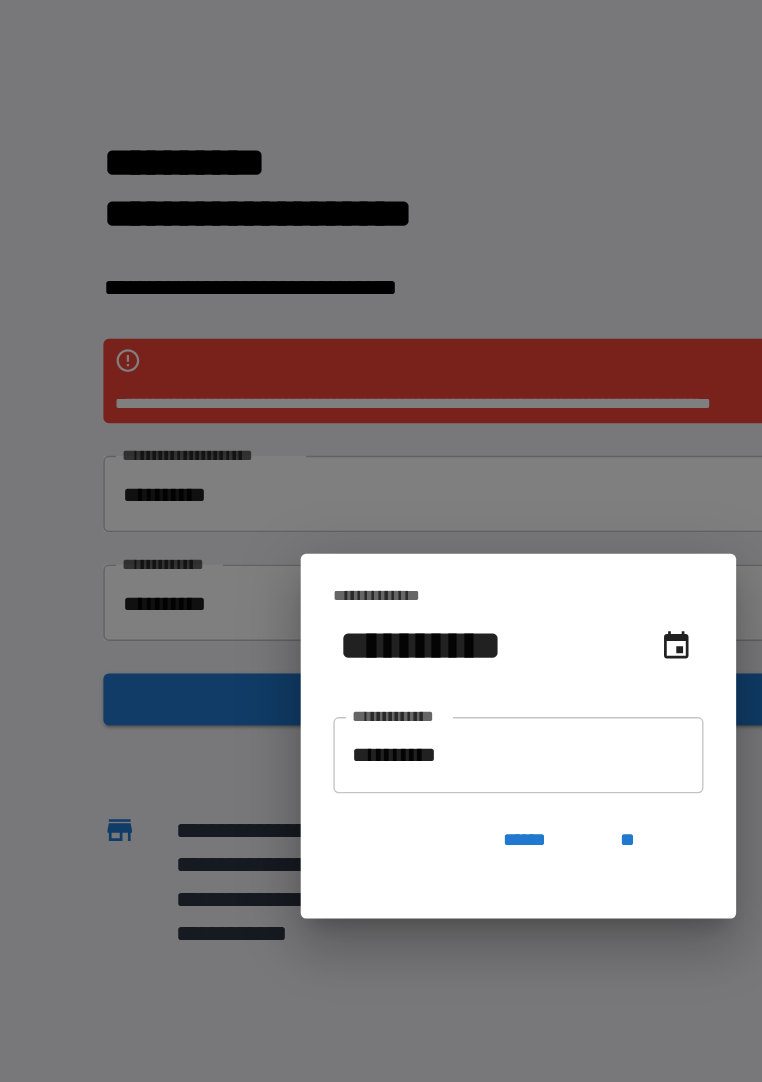 click on "**" at bounding box center [461, 617] 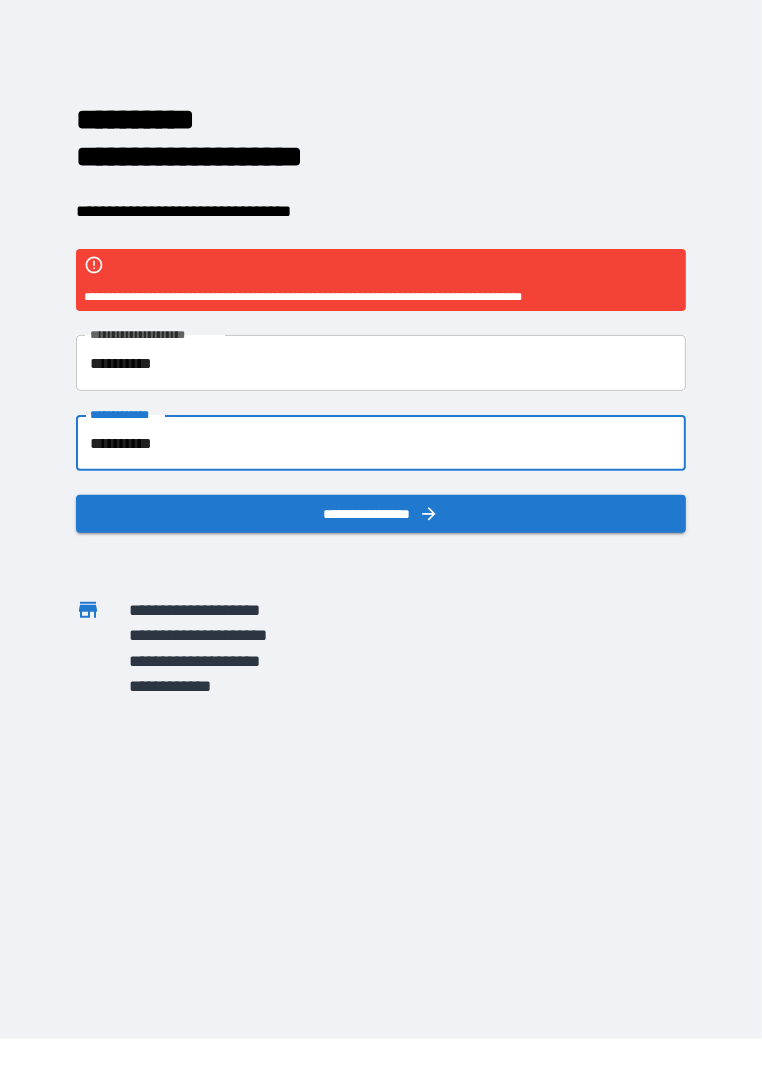 scroll, scrollTop: 43, scrollLeft: 0, axis: vertical 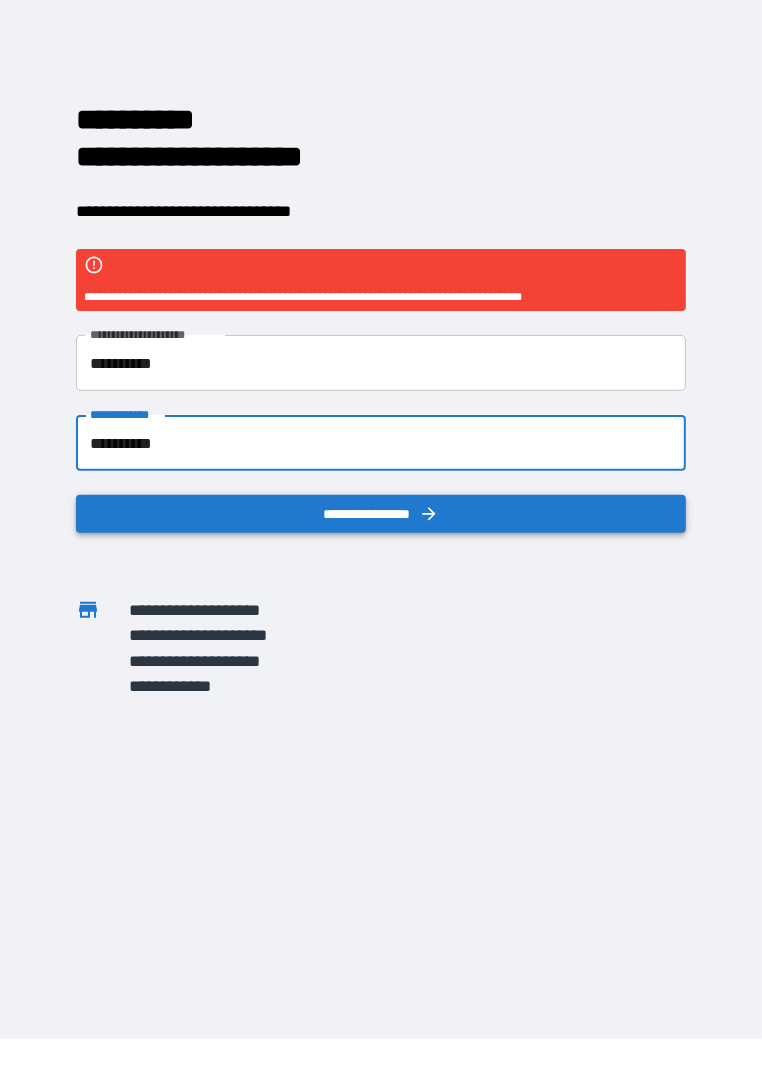 click 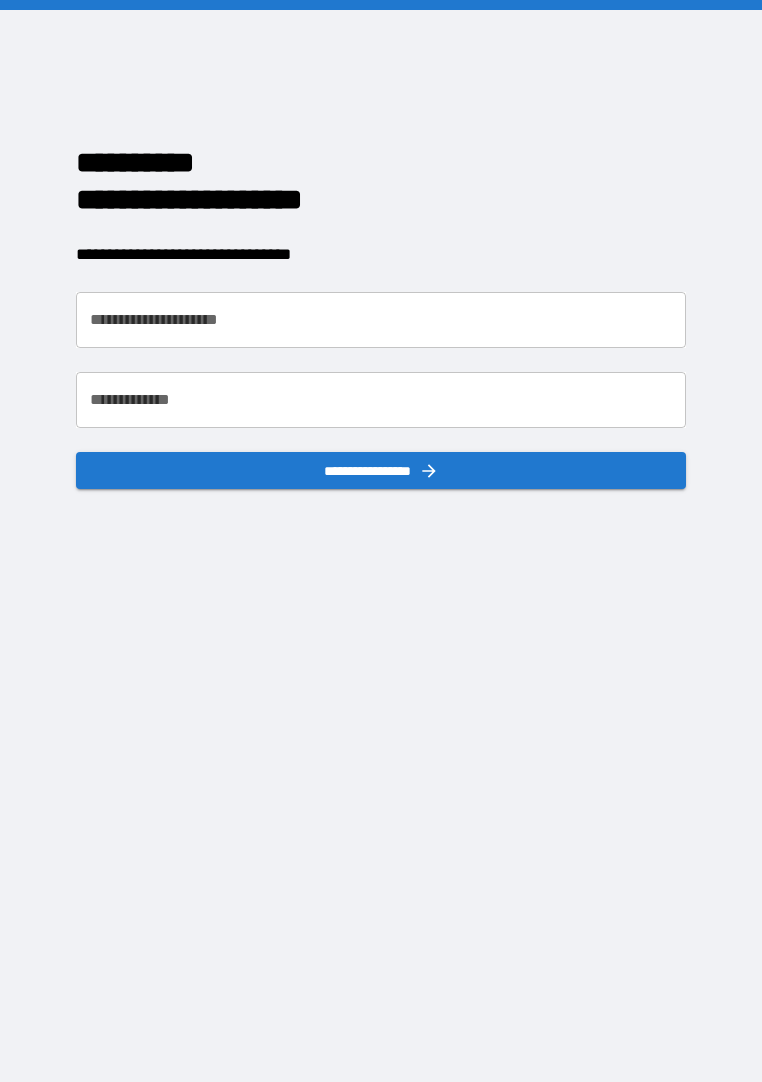 scroll, scrollTop: 0, scrollLeft: 0, axis: both 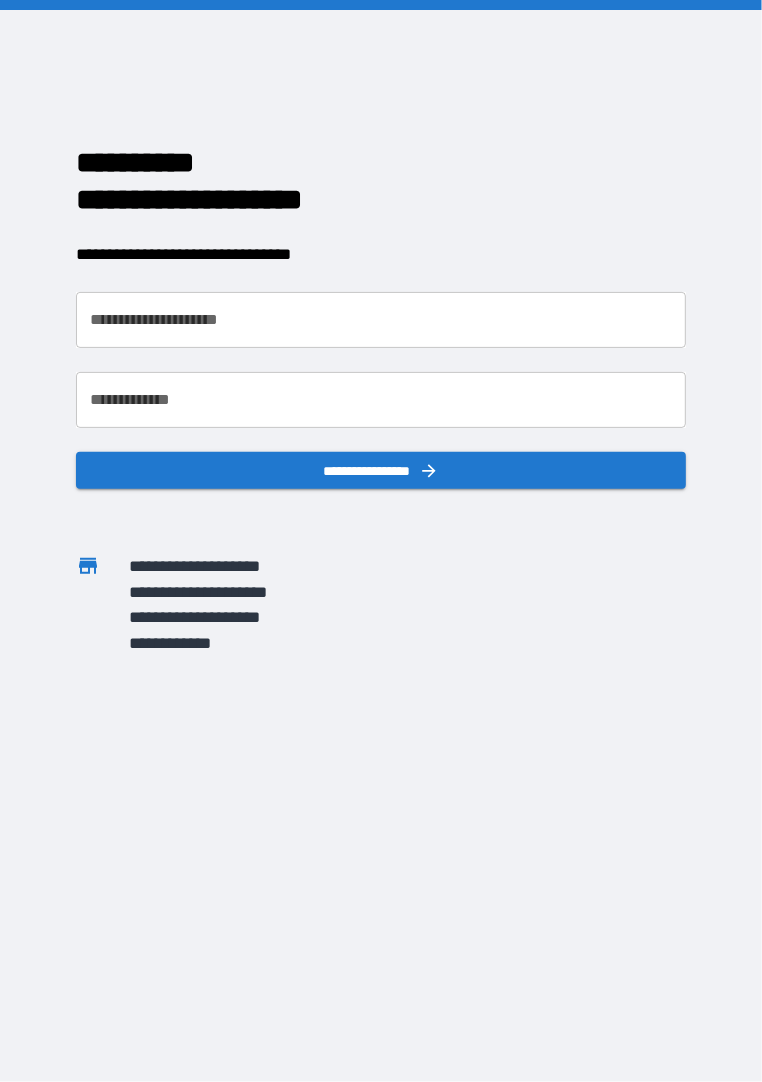 click on "**********" at bounding box center (381, 320) 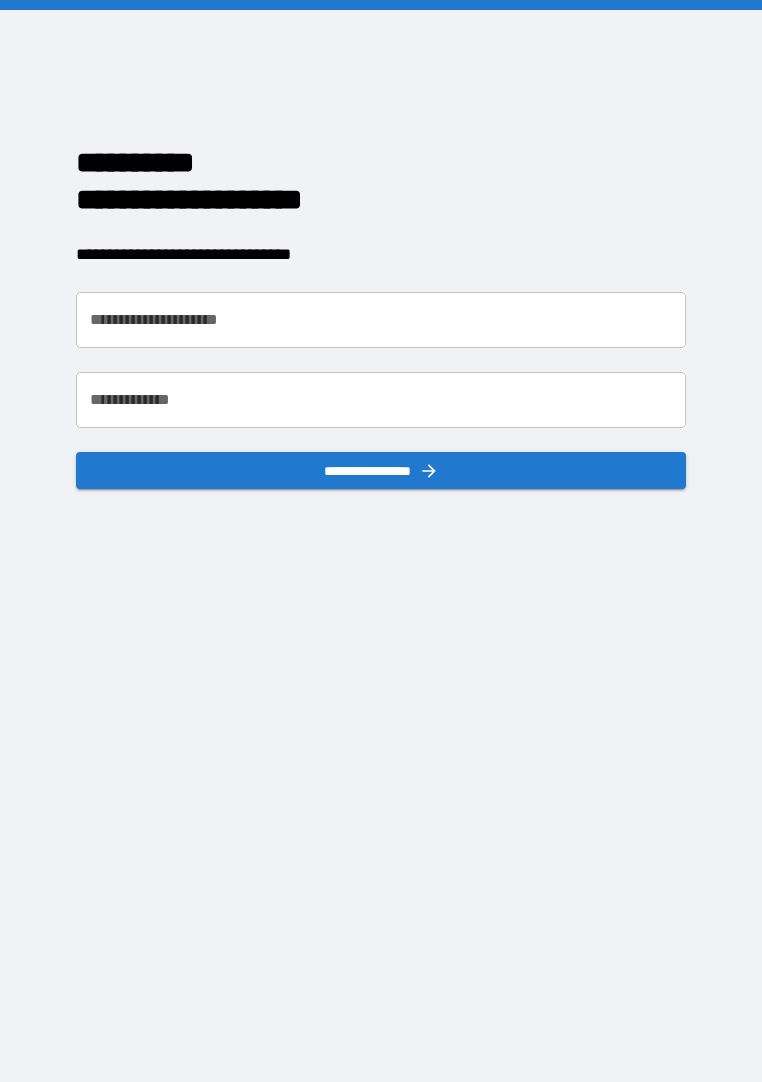 scroll, scrollTop: 0, scrollLeft: 0, axis: both 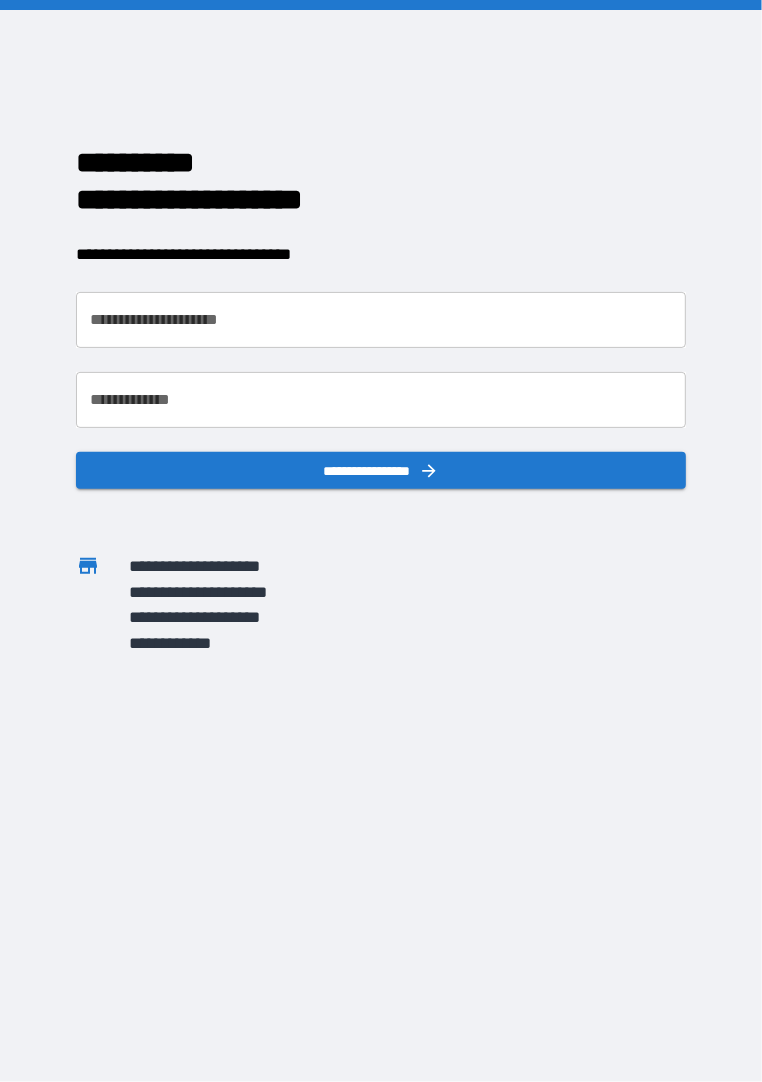 click on "**********" at bounding box center [381, 320] 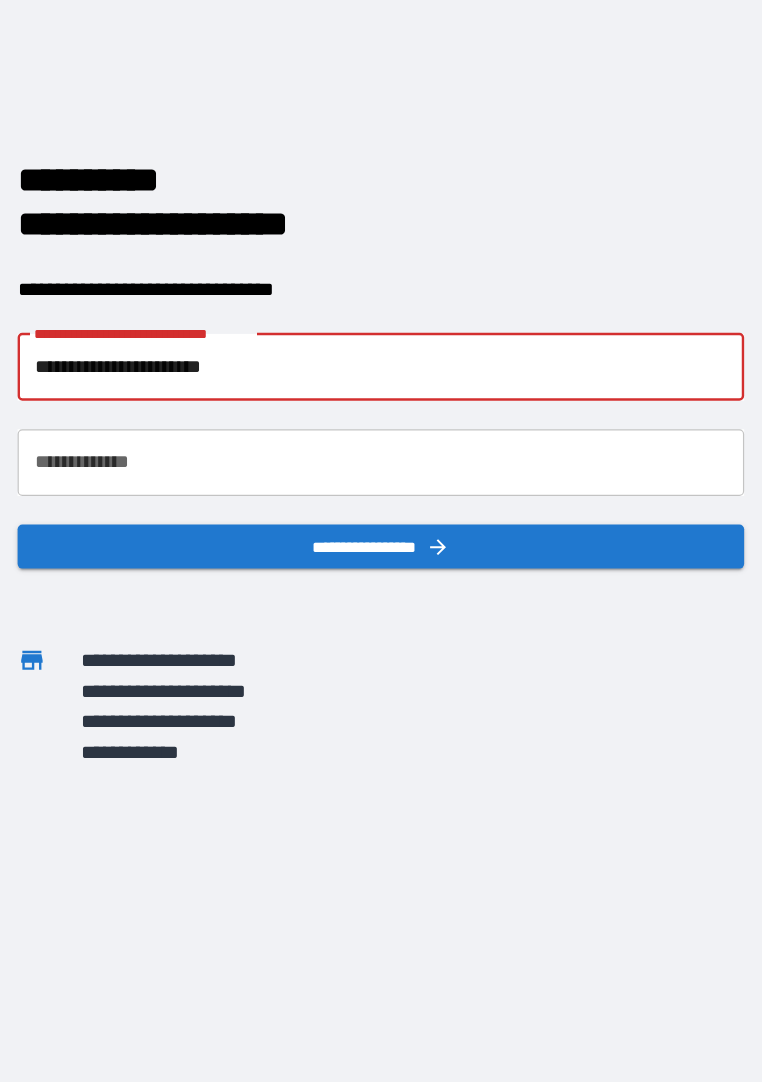 type on "**********" 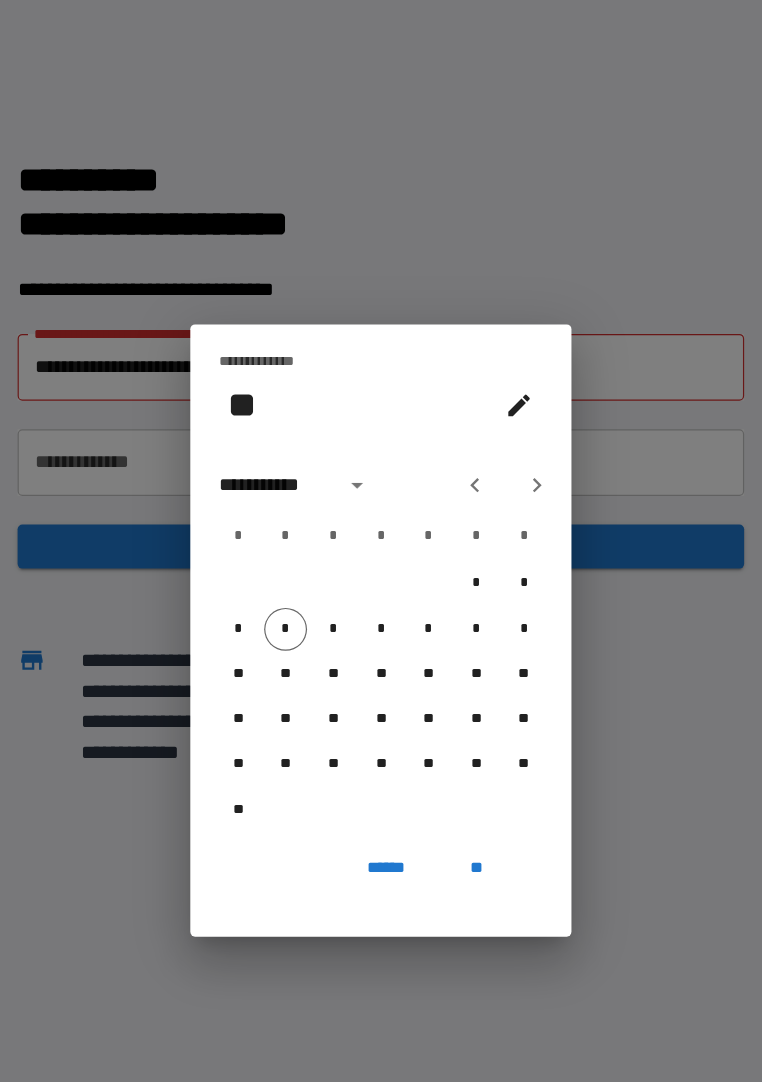 click on "**" at bounding box center [264, 351] 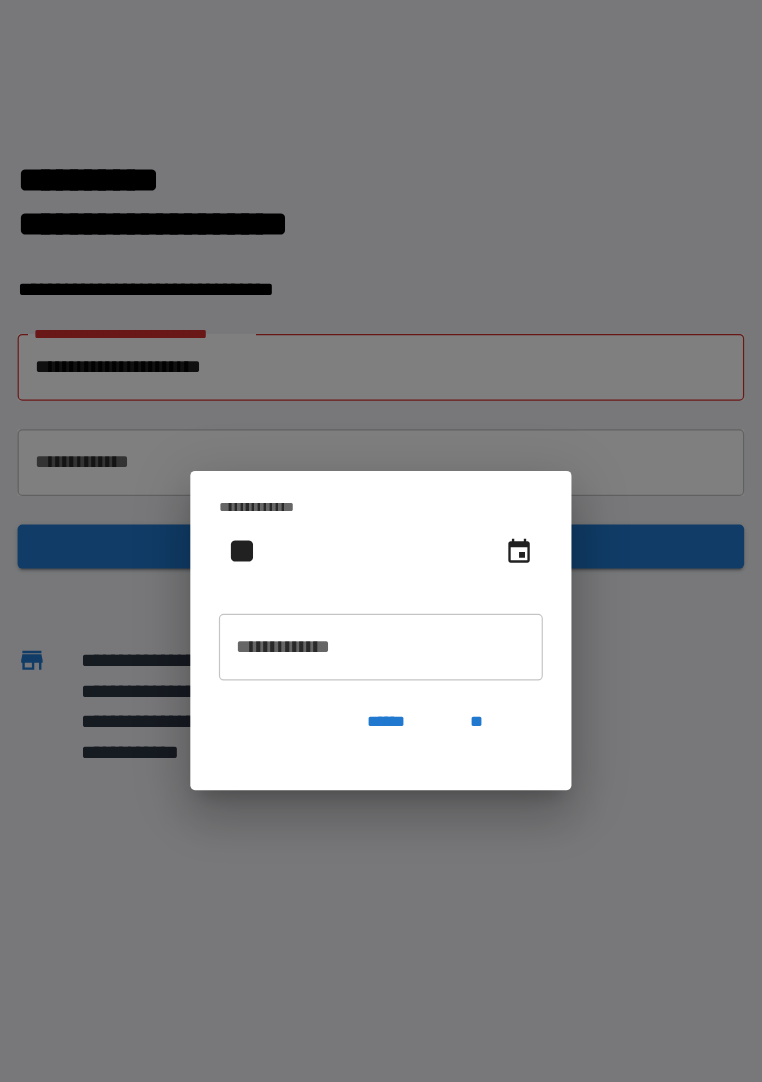 click on "**********" at bounding box center (381, 555) 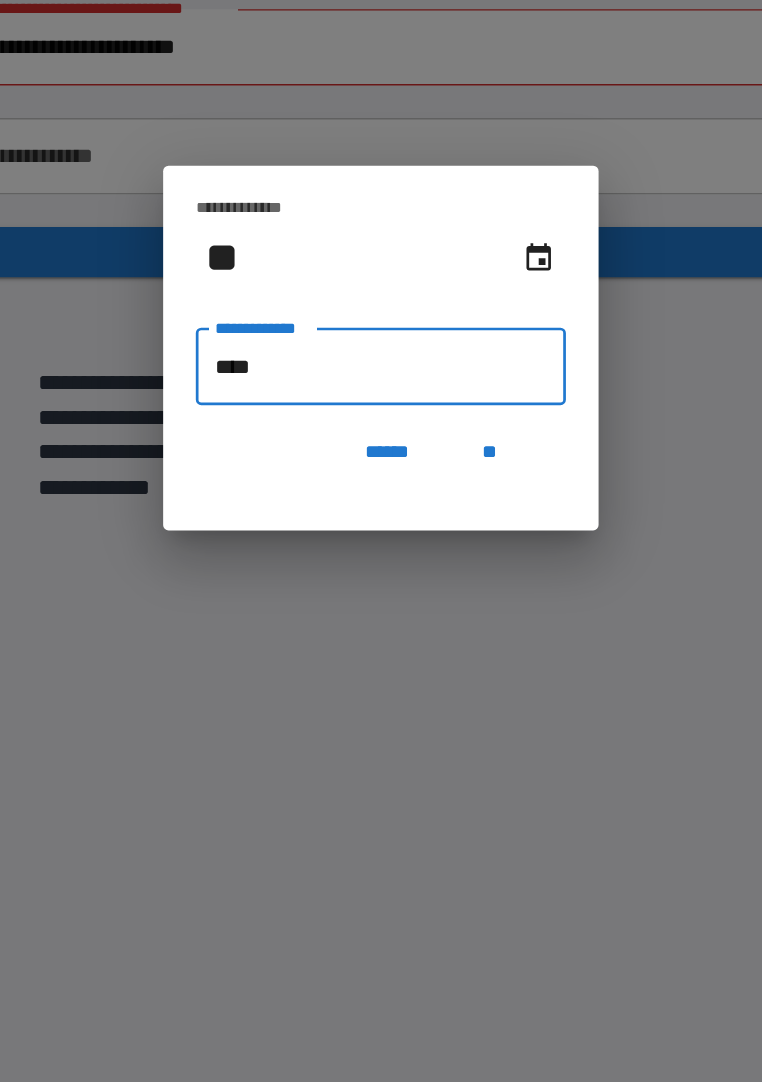 type on "******" 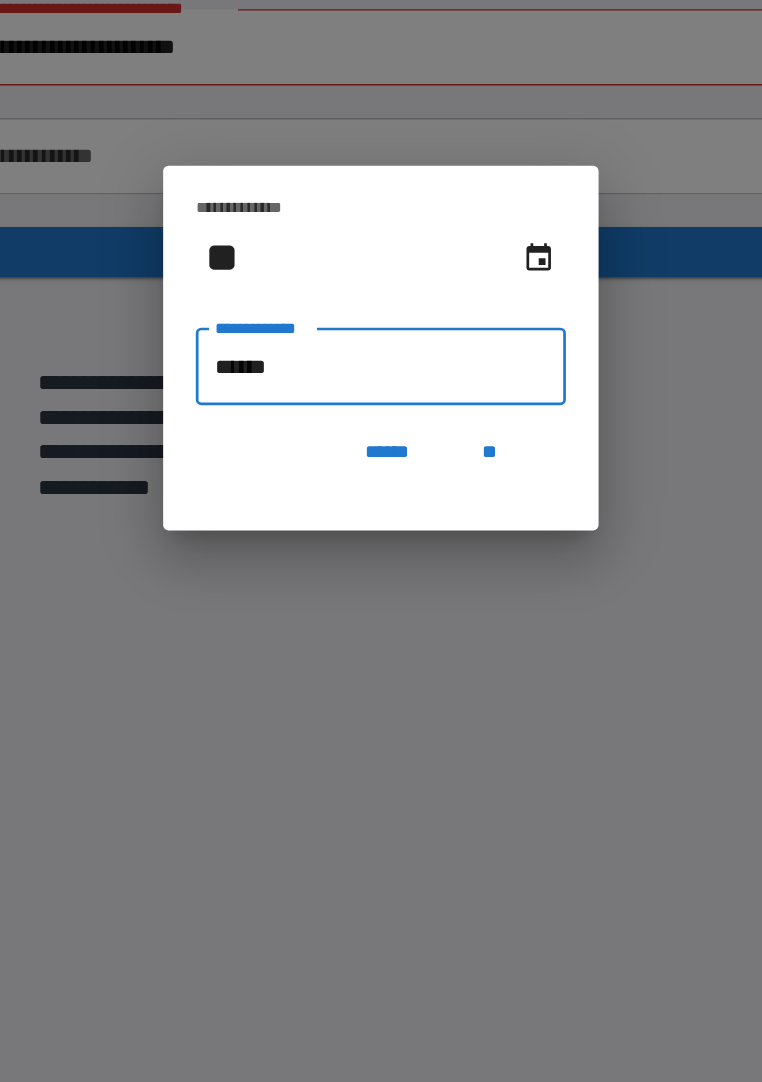 type on "**********" 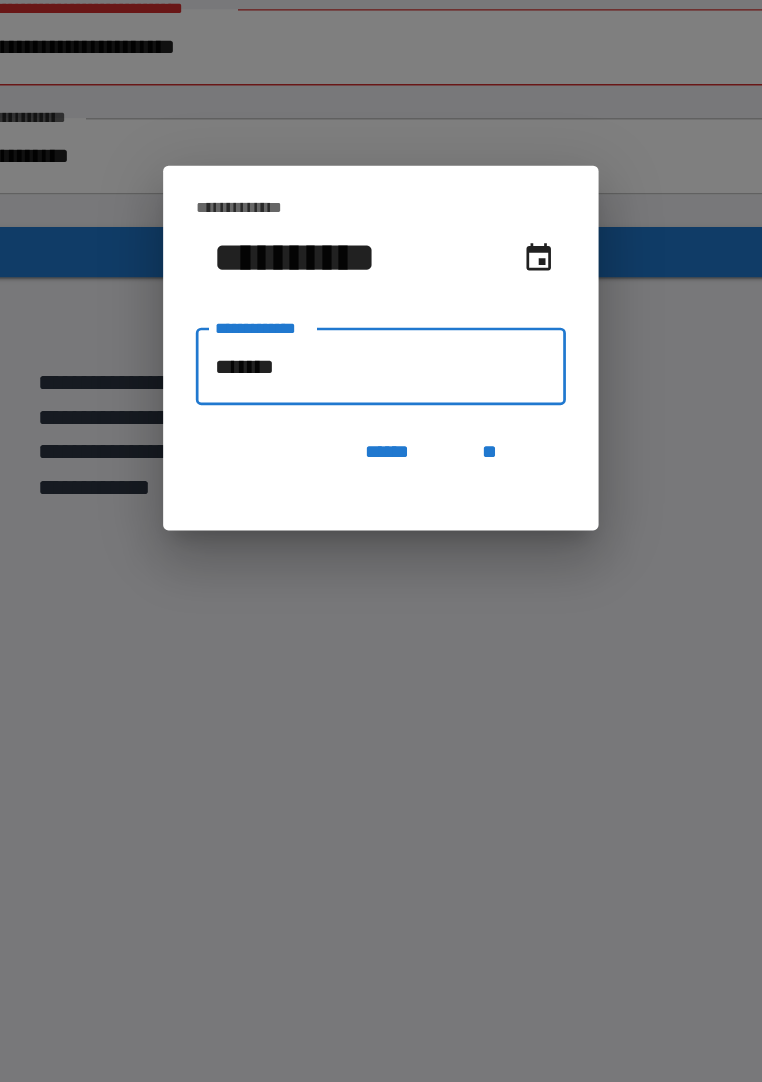 type on "**********" 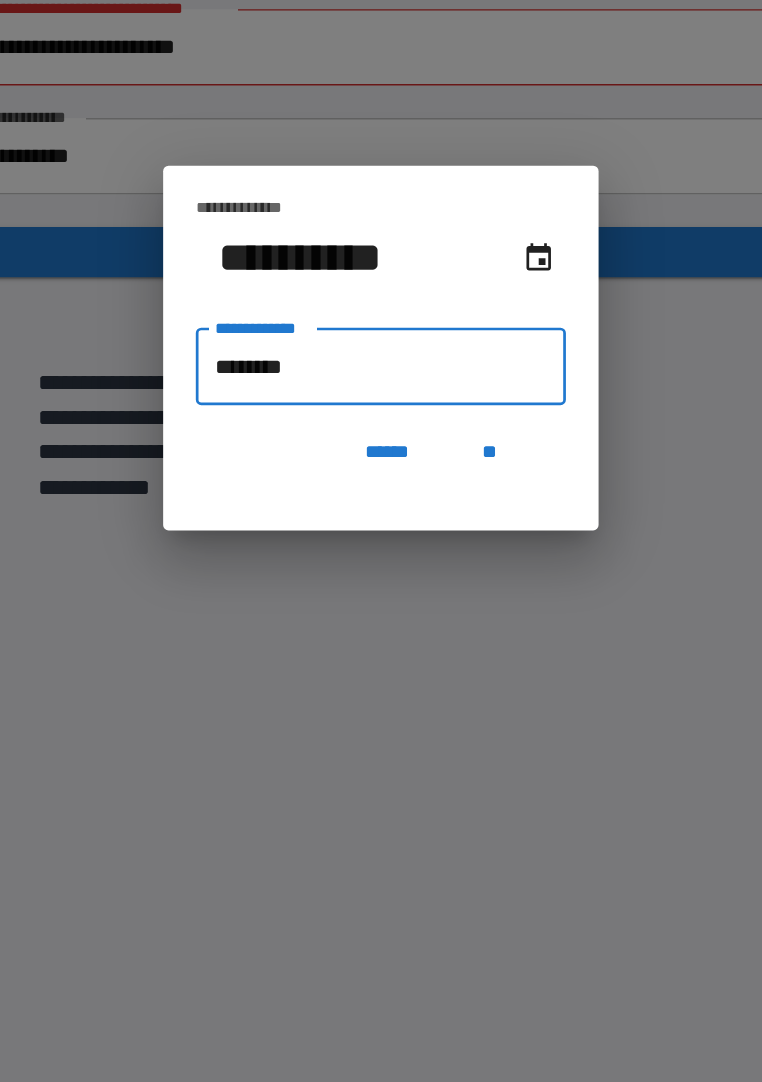 type on "**********" 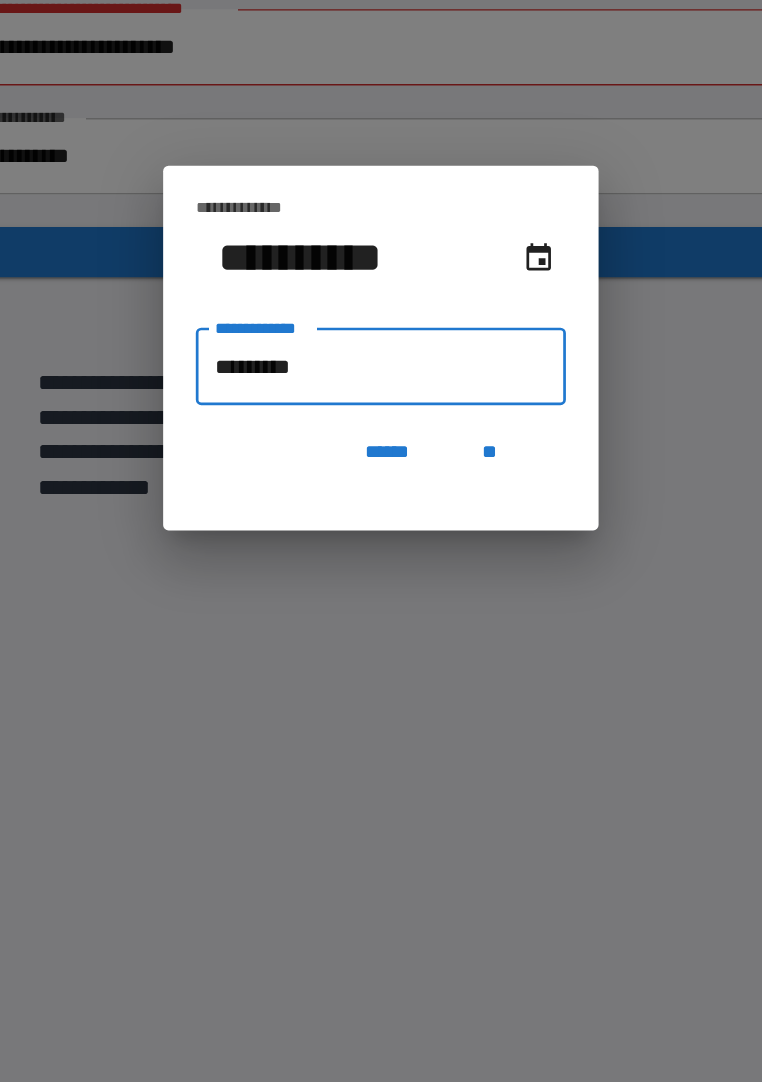 type on "**********" 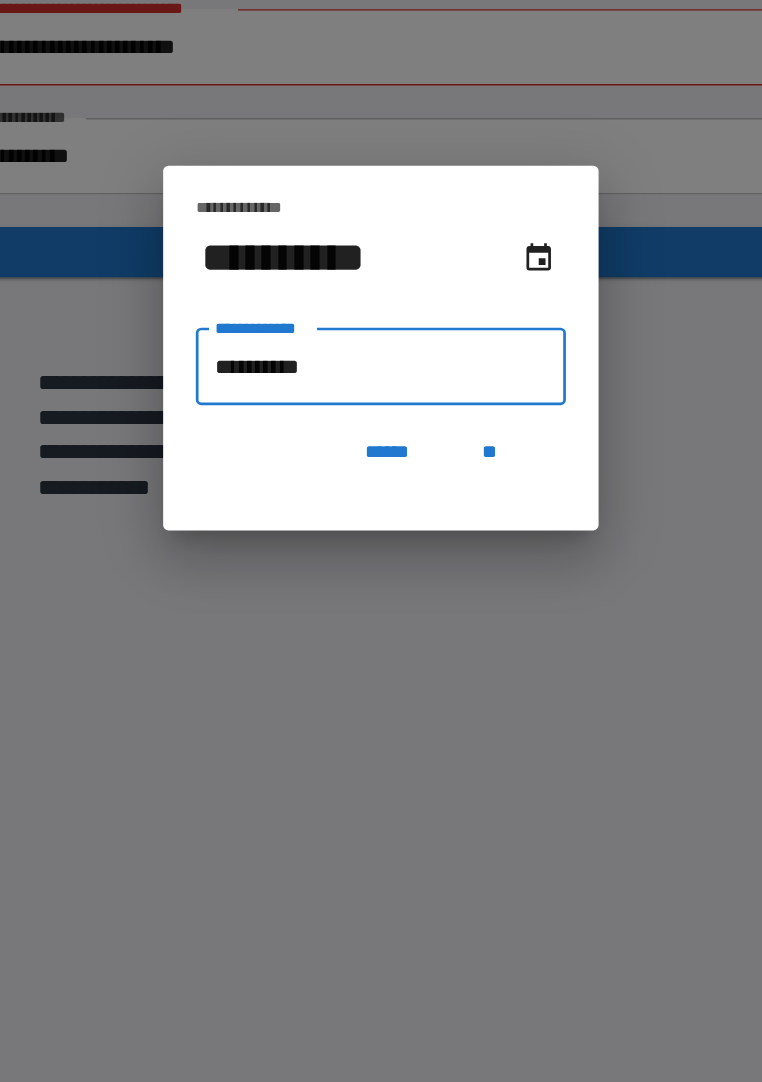 type on "**********" 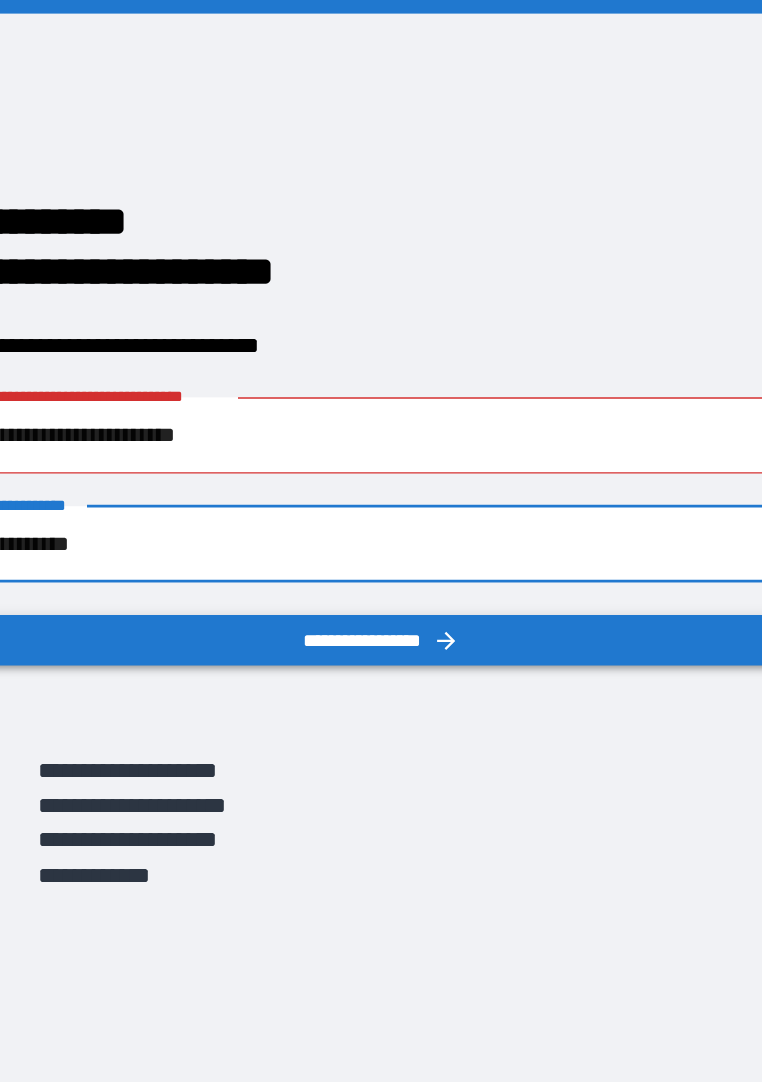 click on "**********" at bounding box center (381, 471) 